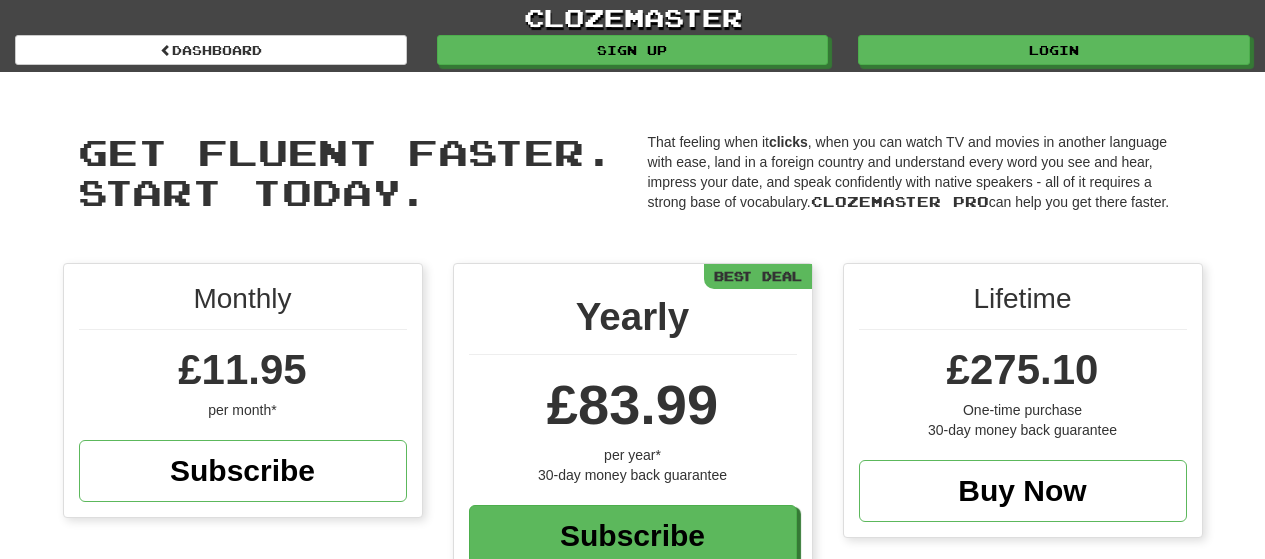 scroll, scrollTop: 0, scrollLeft: 0, axis: both 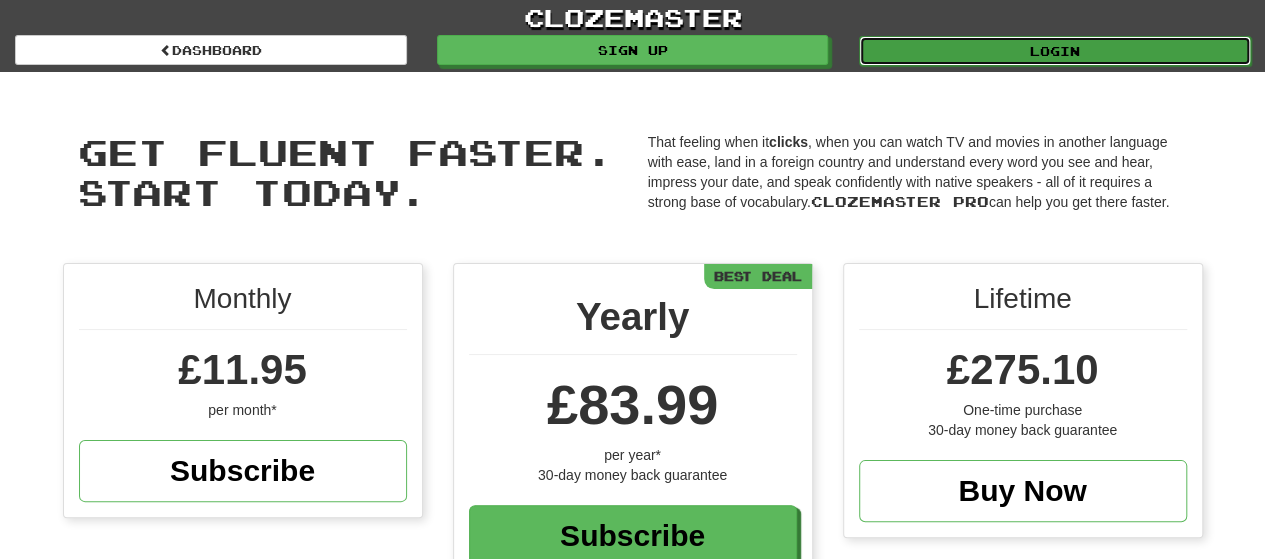 click on "Login" at bounding box center [1055, 51] 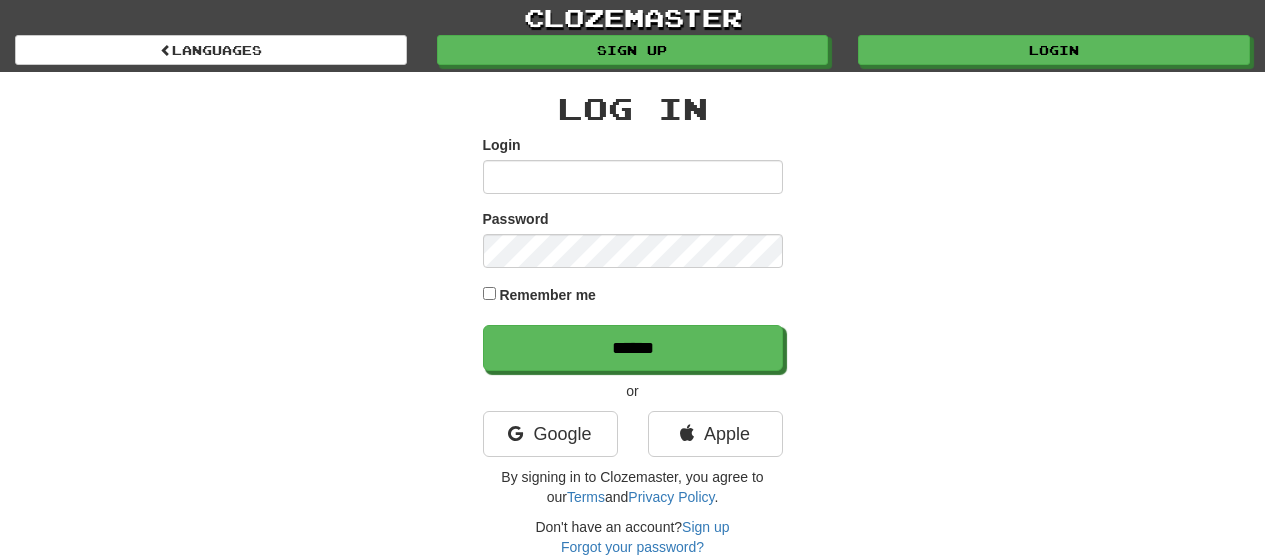 scroll, scrollTop: 0, scrollLeft: 0, axis: both 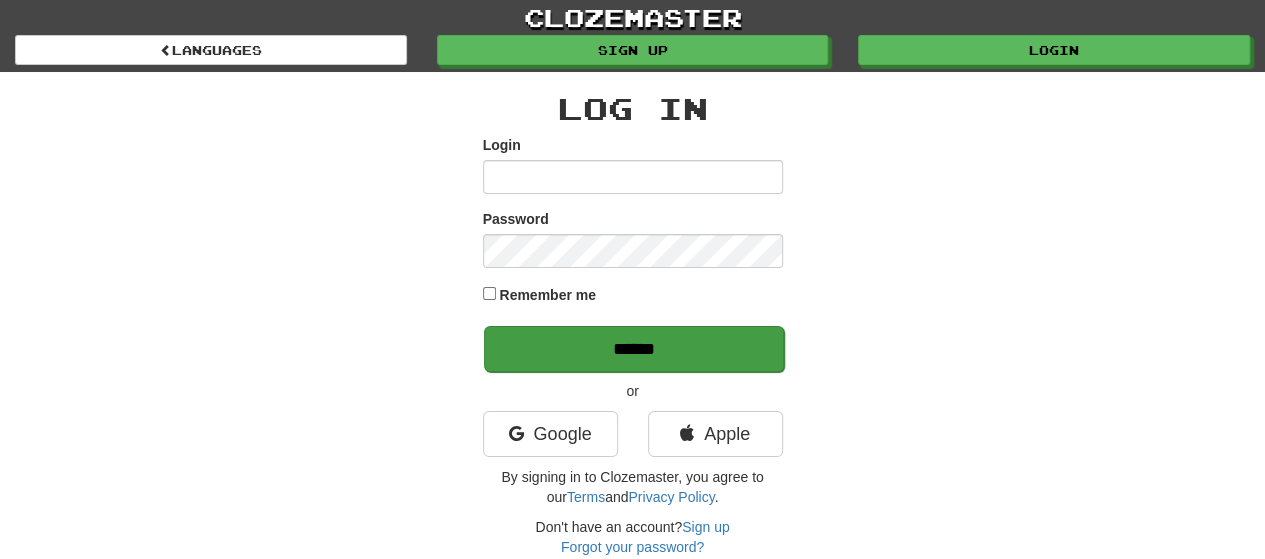 type on "**********" 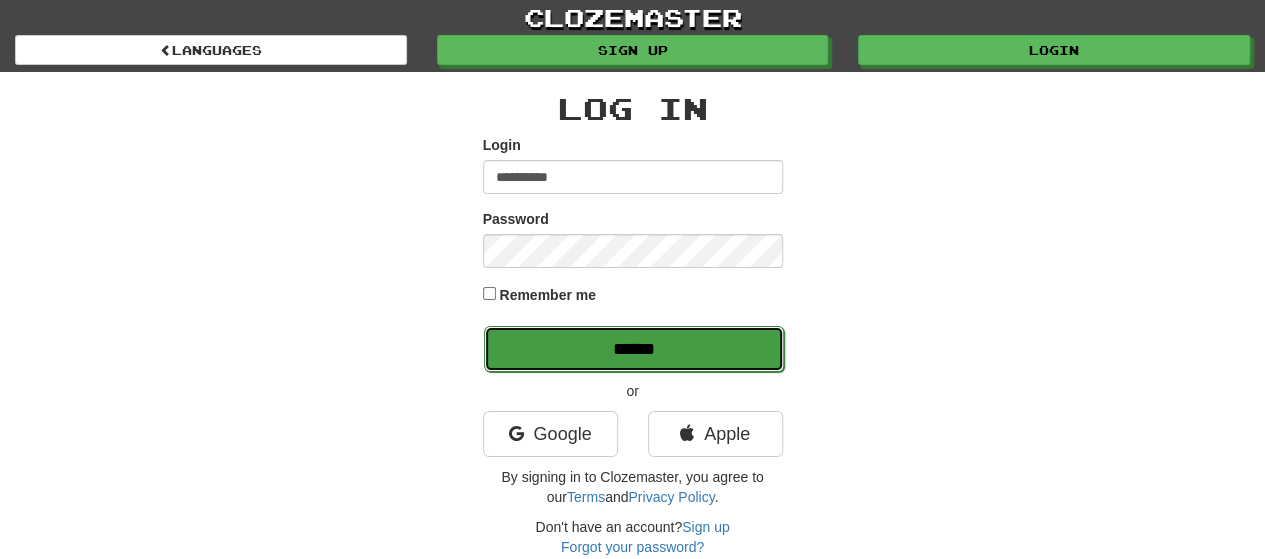 click on "******" at bounding box center [634, 349] 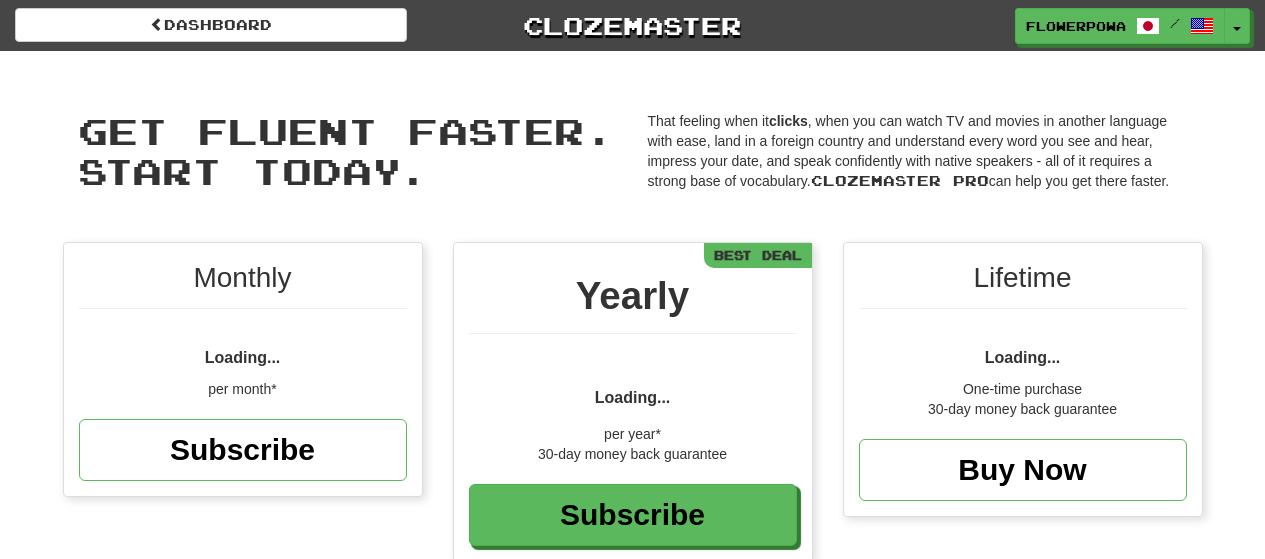 scroll, scrollTop: 0, scrollLeft: 0, axis: both 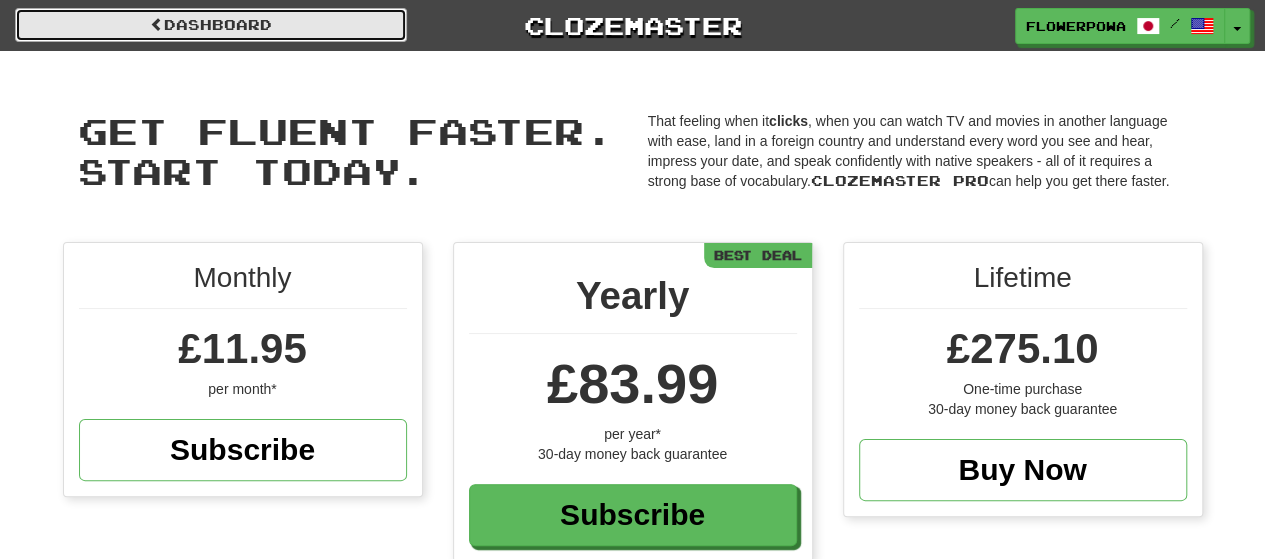 click on "Dashboard" at bounding box center (211, 25) 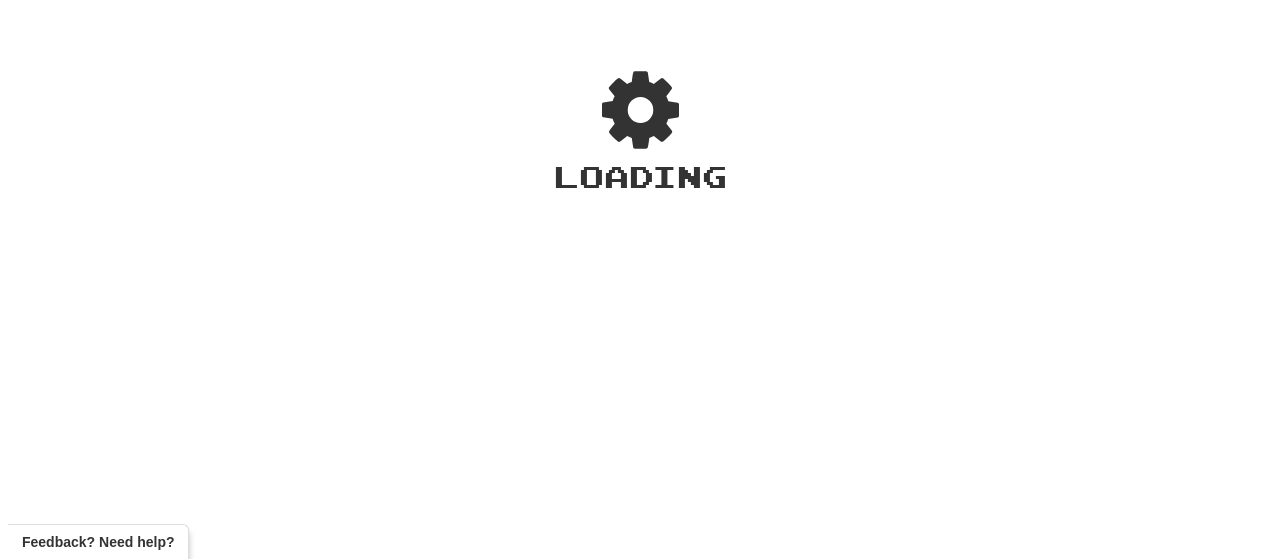 scroll, scrollTop: 0, scrollLeft: 0, axis: both 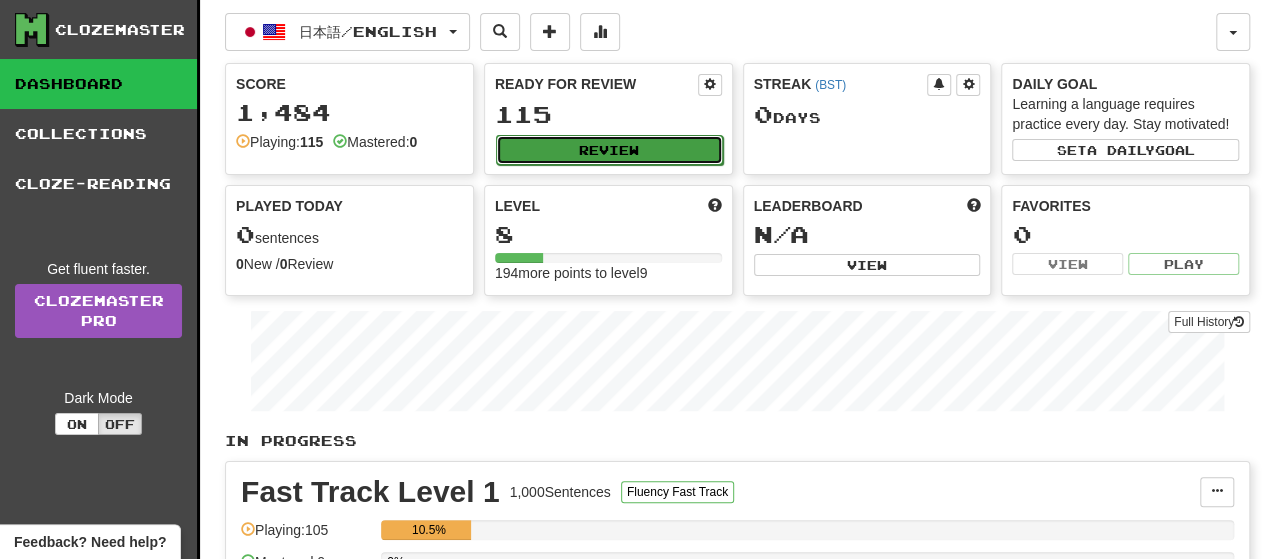 click on "Review" at bounding box center [609, 150] 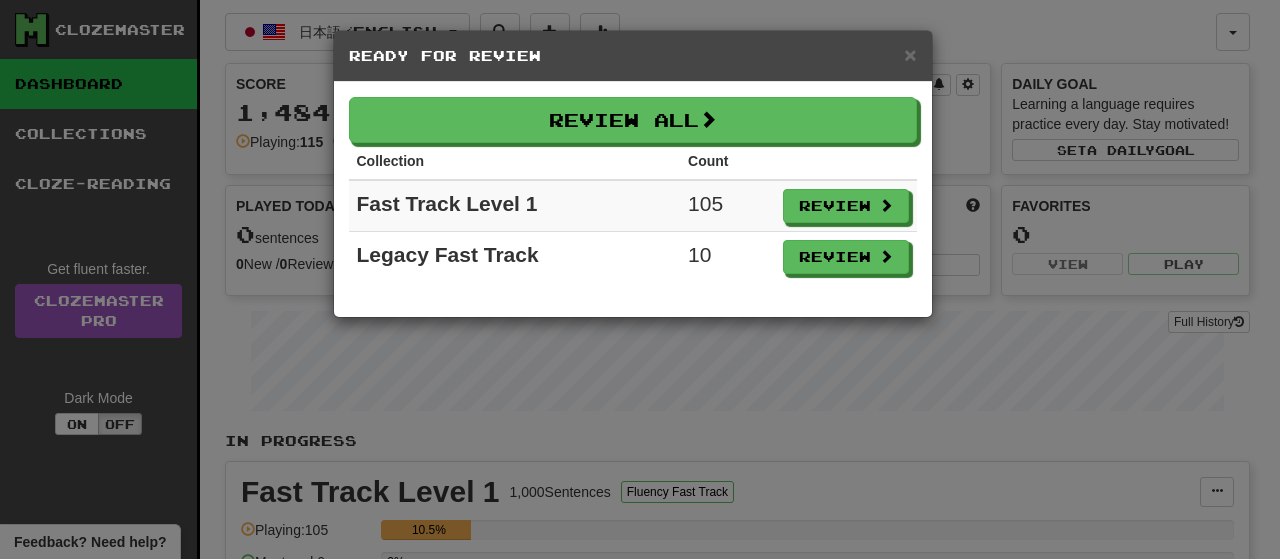 click on "Collection" at bounding box center [515, 161] 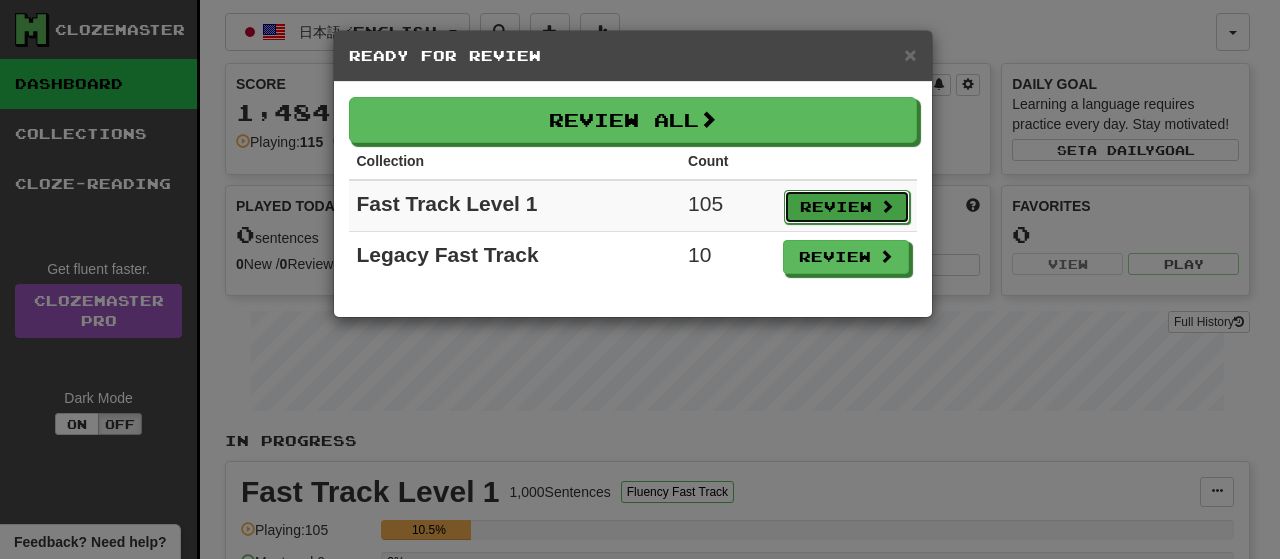 click on "Review" at bounding box center [847, 207] 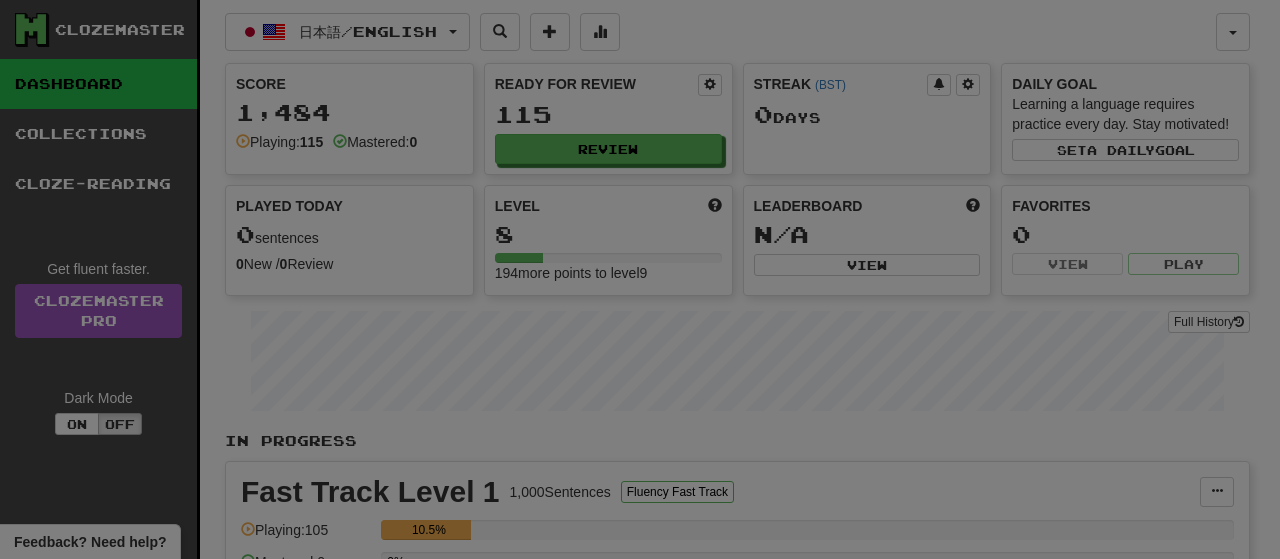 select on "**" 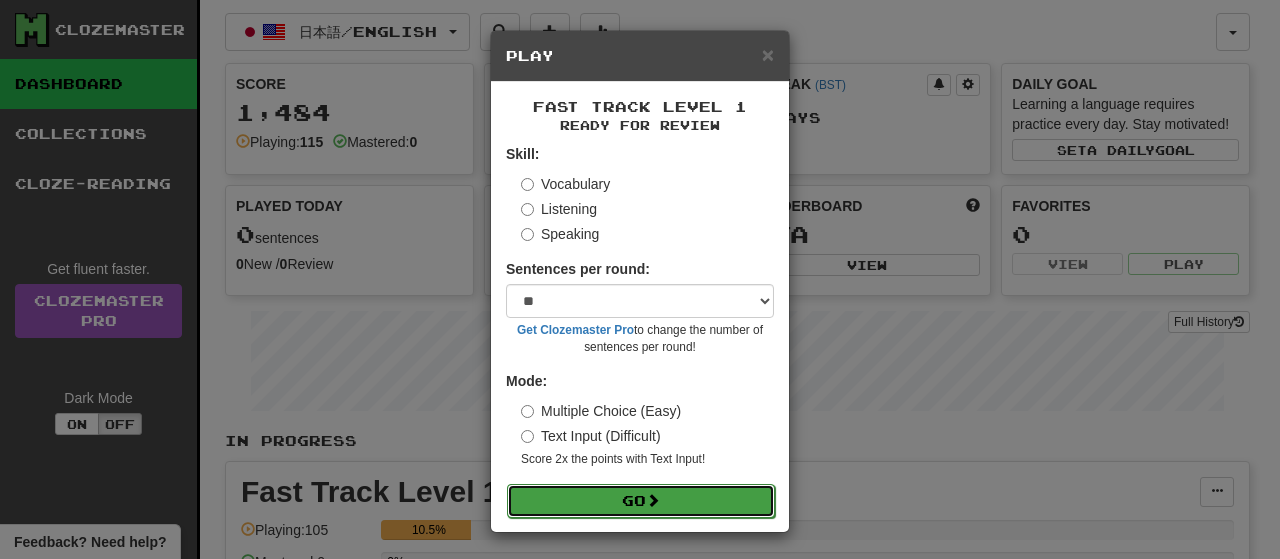 click on "Go" at bounding box center [641, 501] 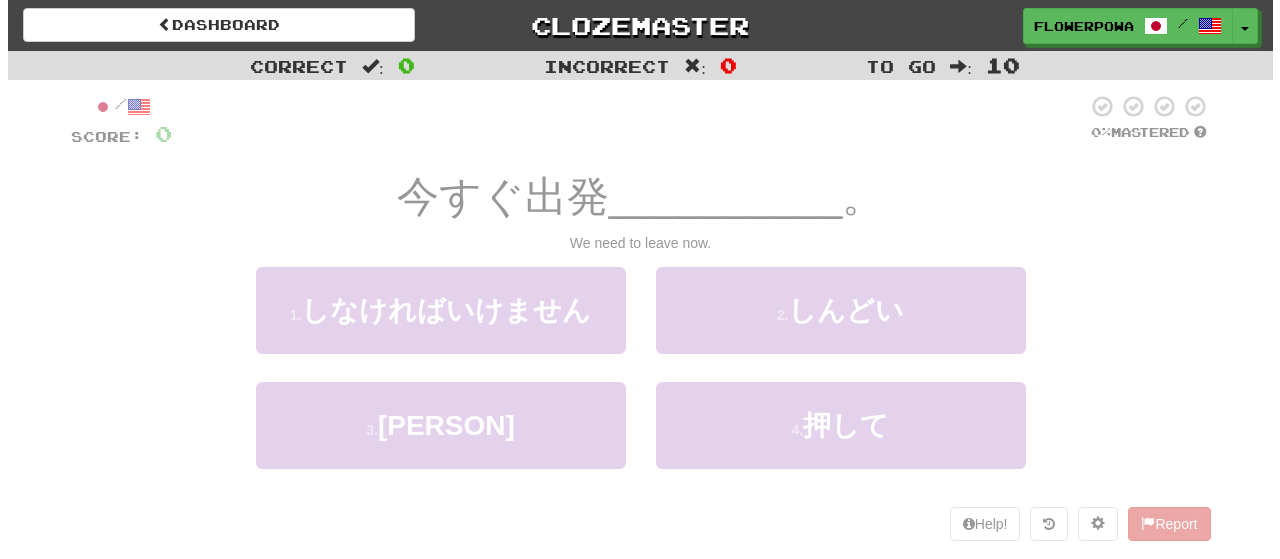 scroll, scrollTop: 0, scrollLeft: 0, axis: both 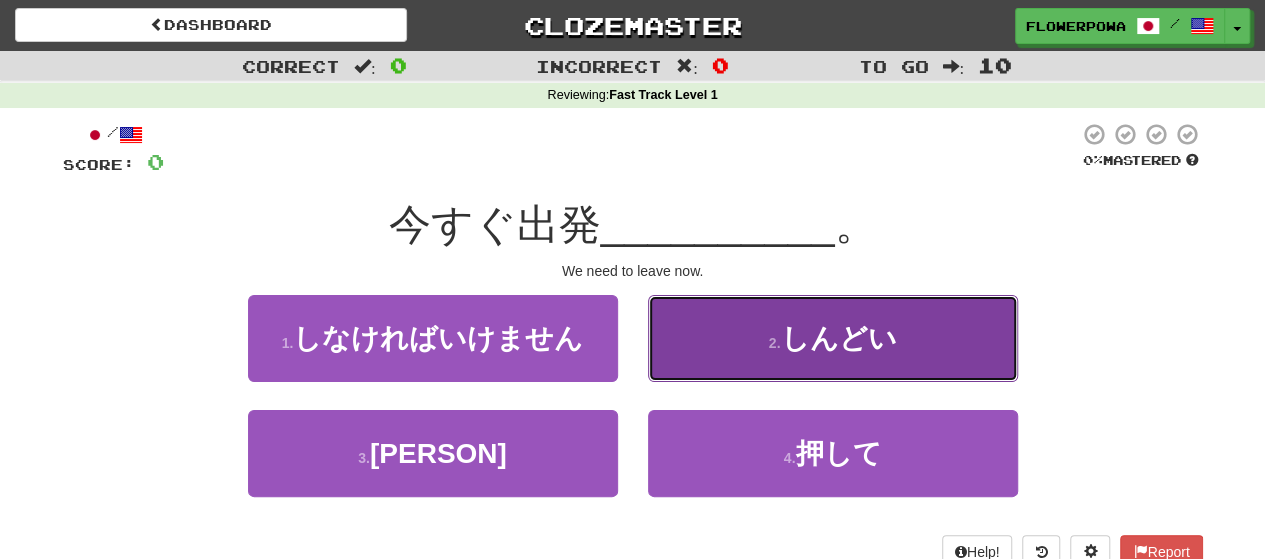 click on "しんどい" at bounding box center (838, 338) 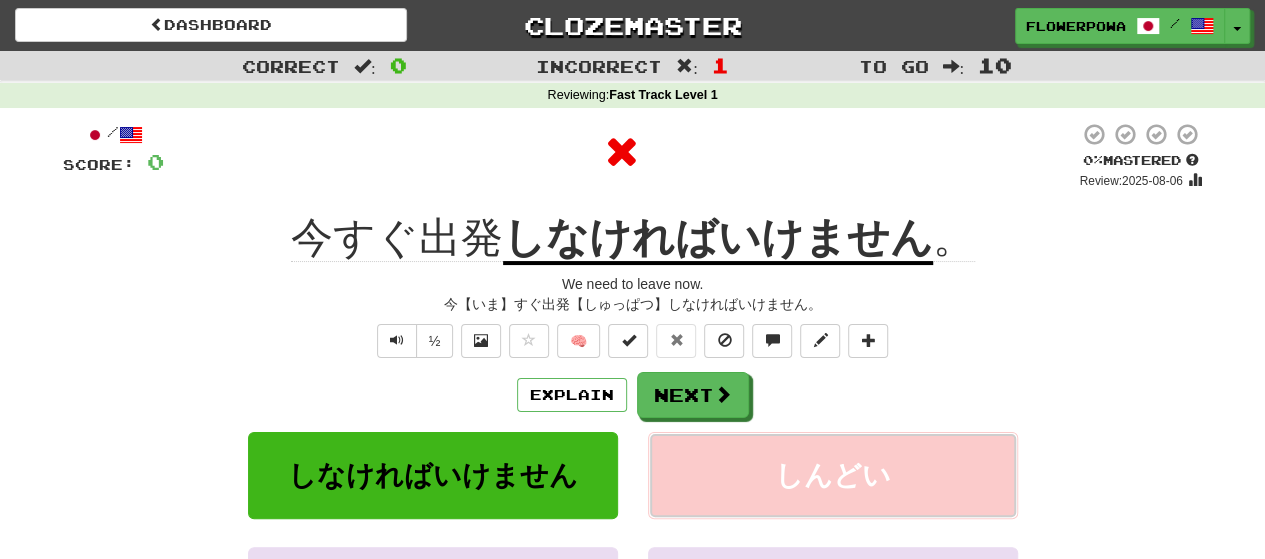 type 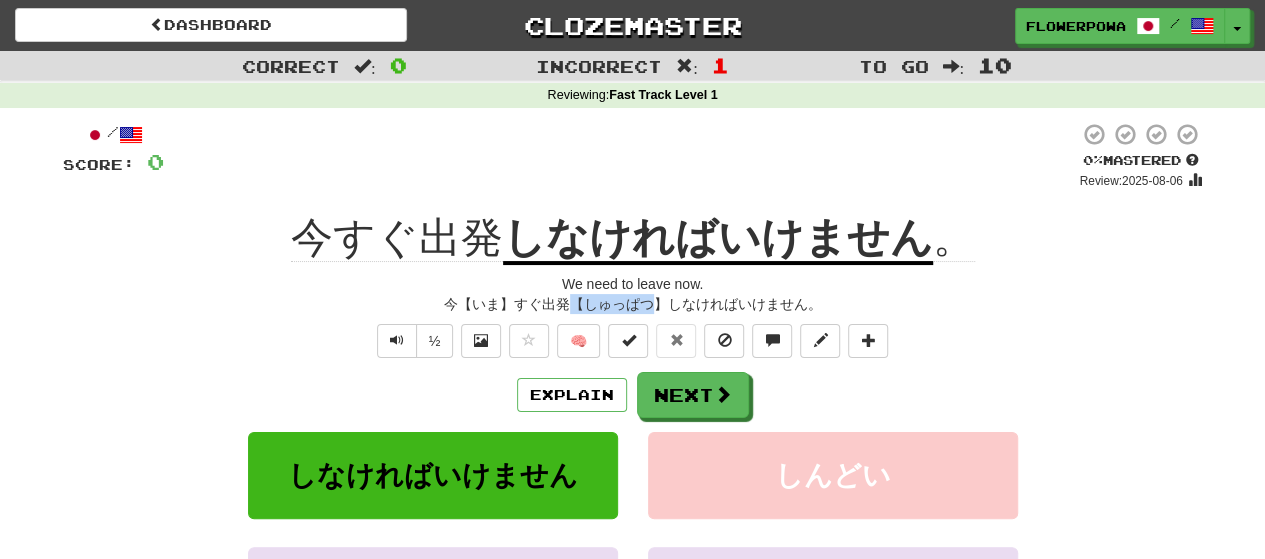 drag, startPoint x: 575, startPoint y: 304, endPoint x: 656, endPoint y: 296, distance: 81.394104 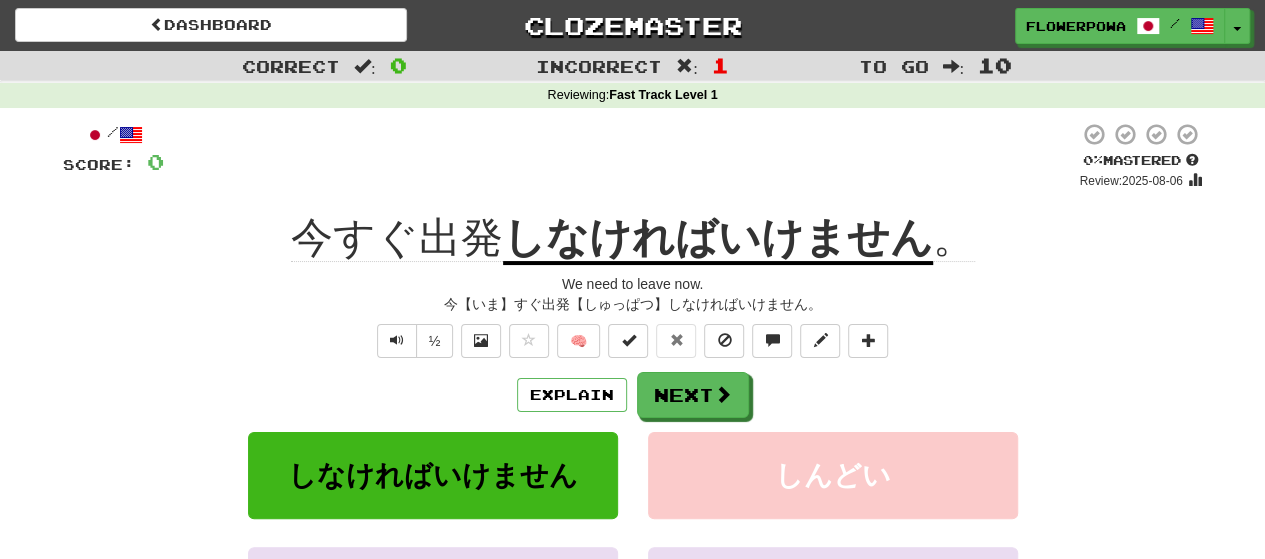 drag, startPoint x: 640, startPoint y: 293, endPoint x: 582, endPoint y: 306, distance: 59.439045 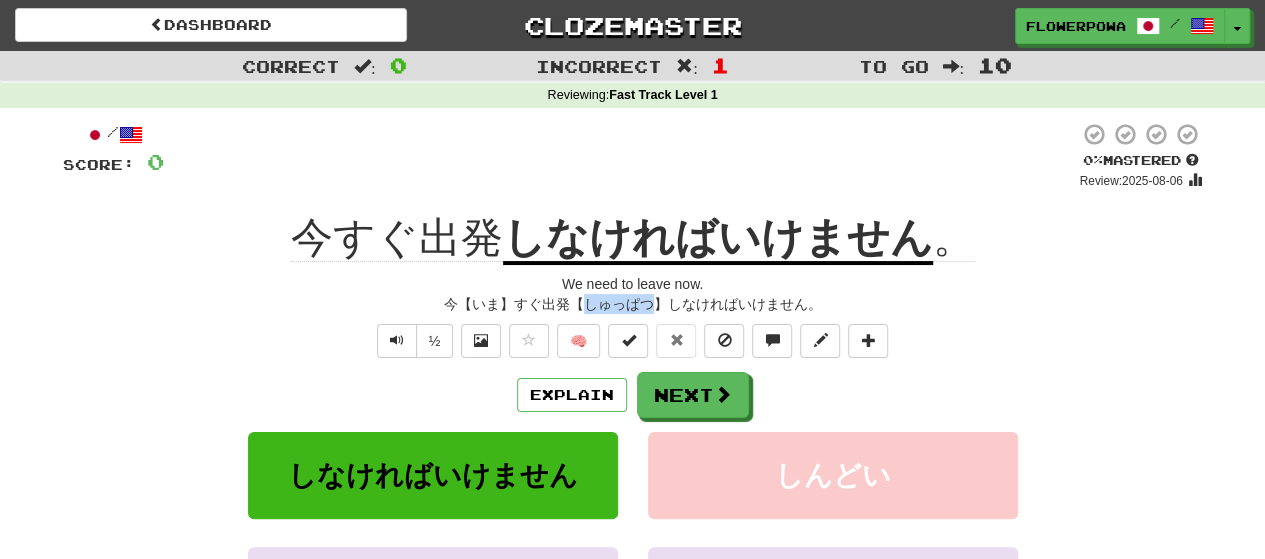drag, startPoint x: 582, startPoint y: 306, endPoint x: 647, endPoint y: 306, distance: 65 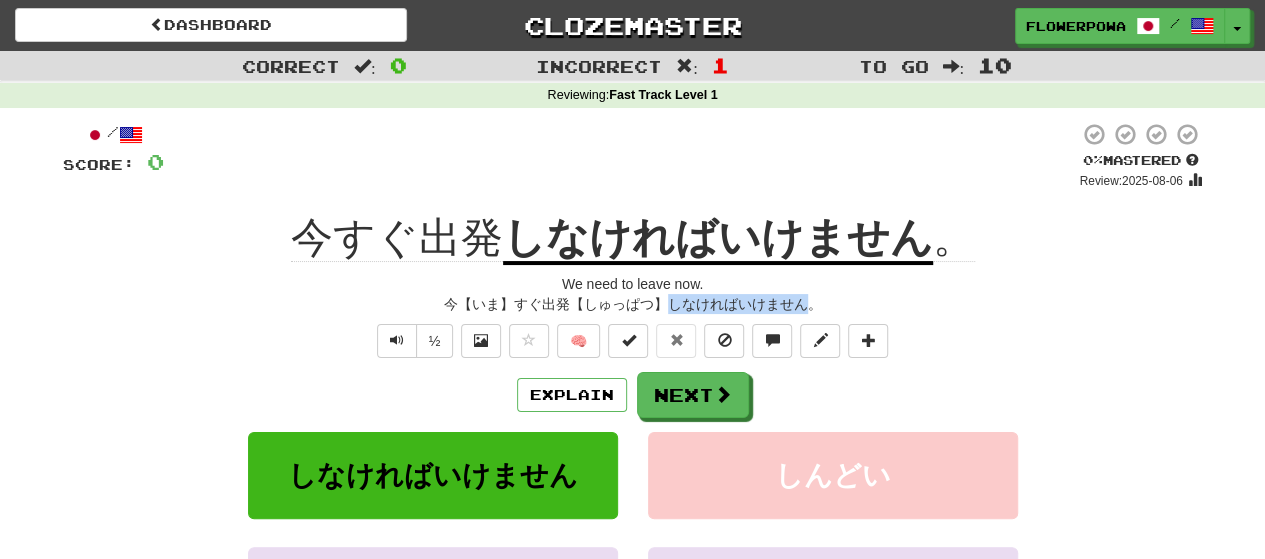 drag, startPoint x: 814, startPoint y: 302, endPoint x: 668, endPoint y: 301, distance: 146.00342 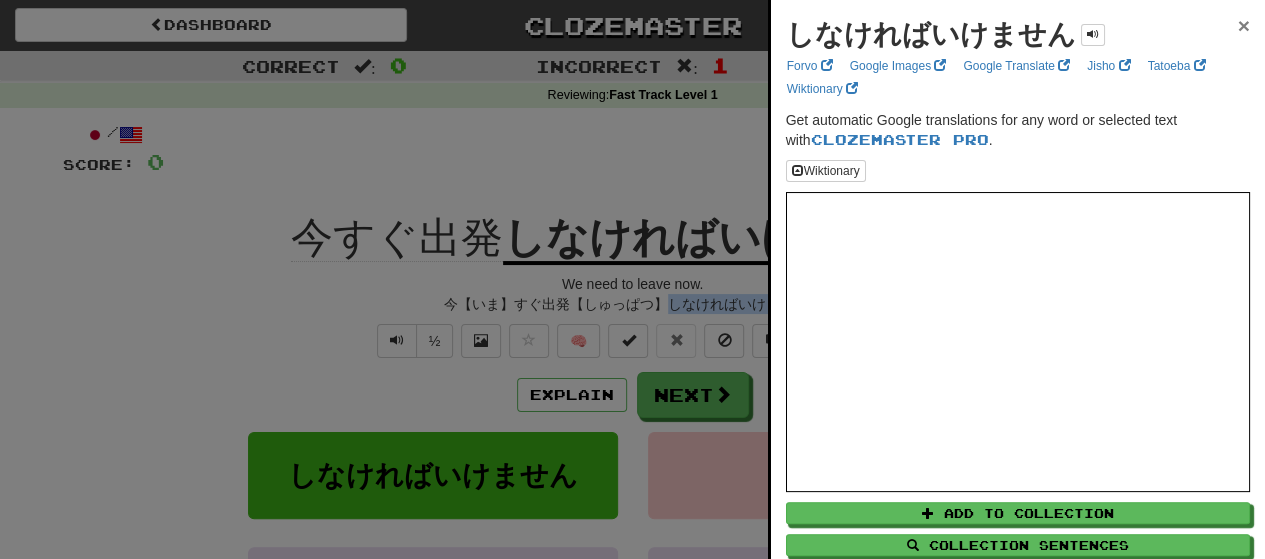 click on "×" at bounding box center [1244, 25] 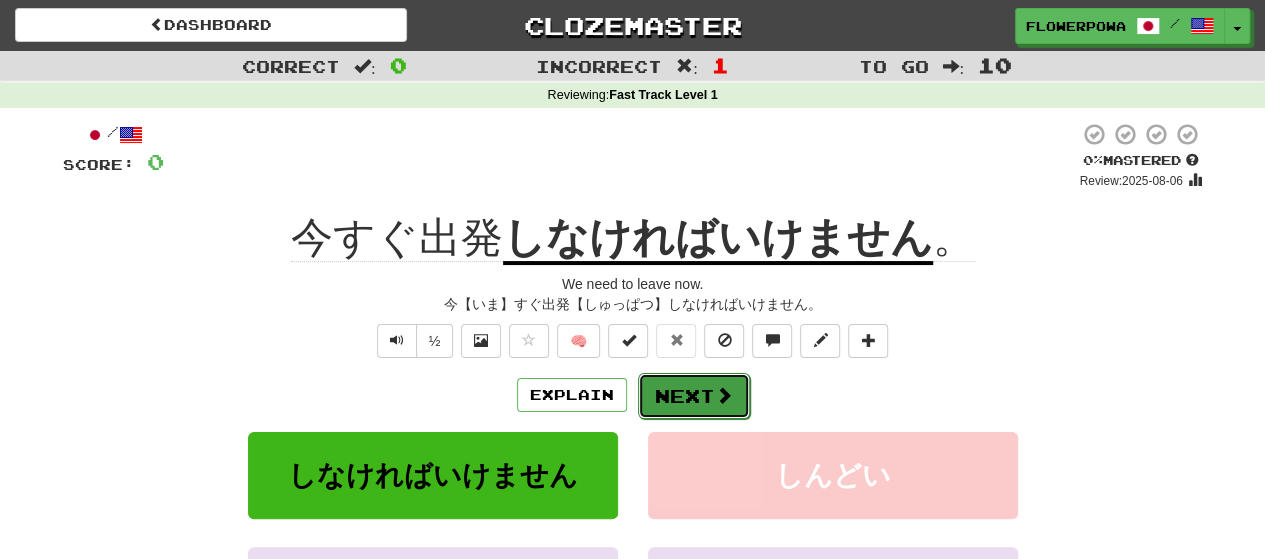 click on "Next" at bounding box center [694, 396] 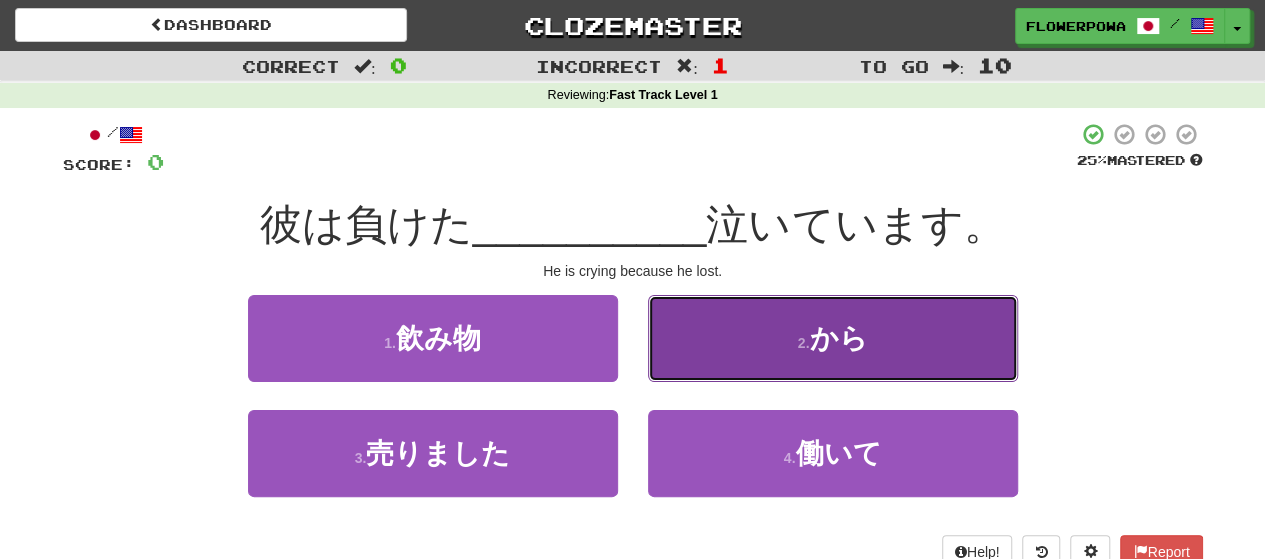 click on "2 .  から" at bounding box center (833, 338) 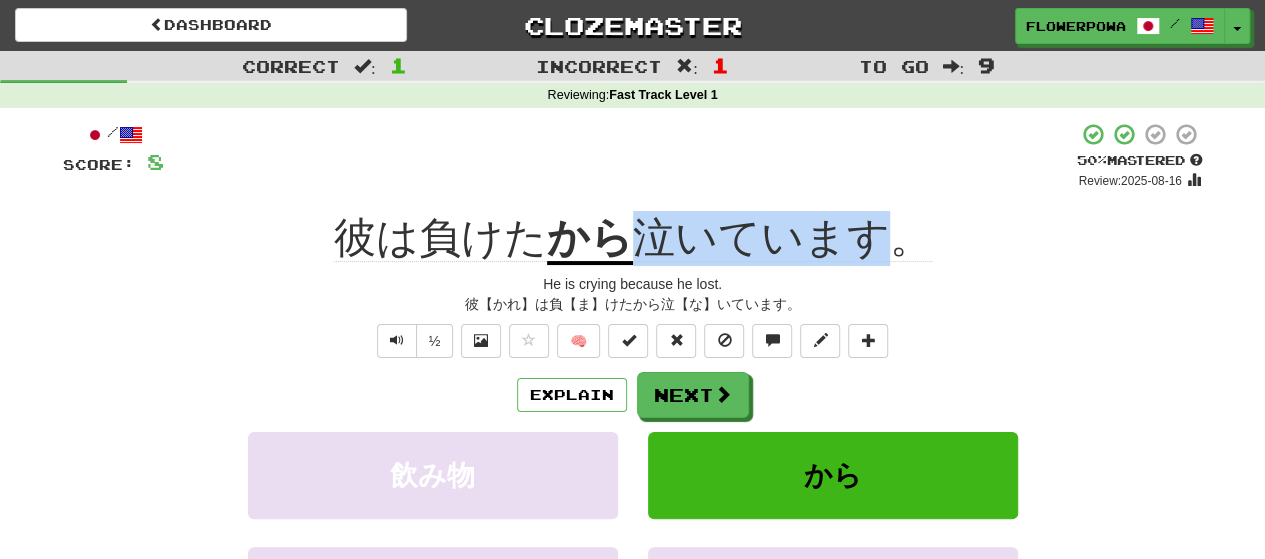 drag, startPoint x: 639, startPoint y: 245, endPoint x: 866, endPoint y: 254, distance: 227.17834 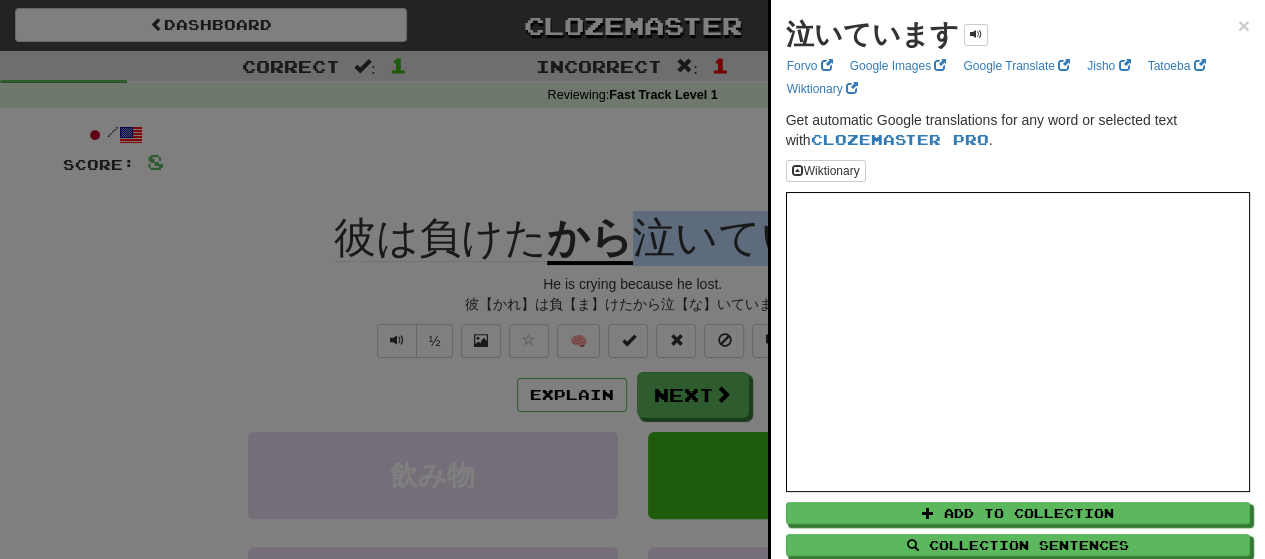 copy on "泣いています" 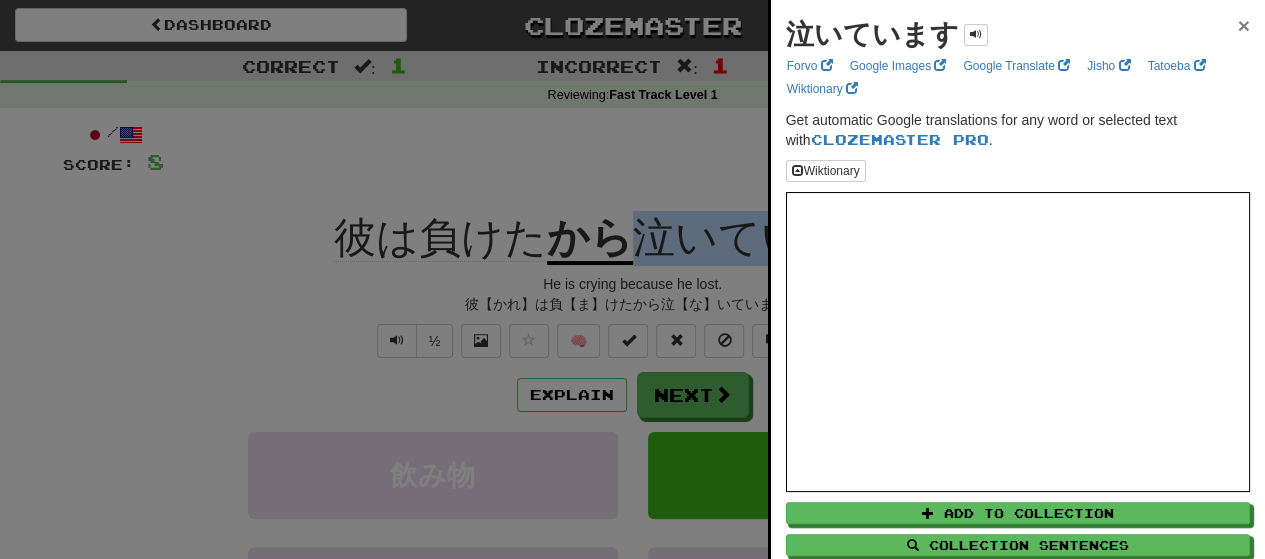 click on "×" at bounding box center (1244, 25) 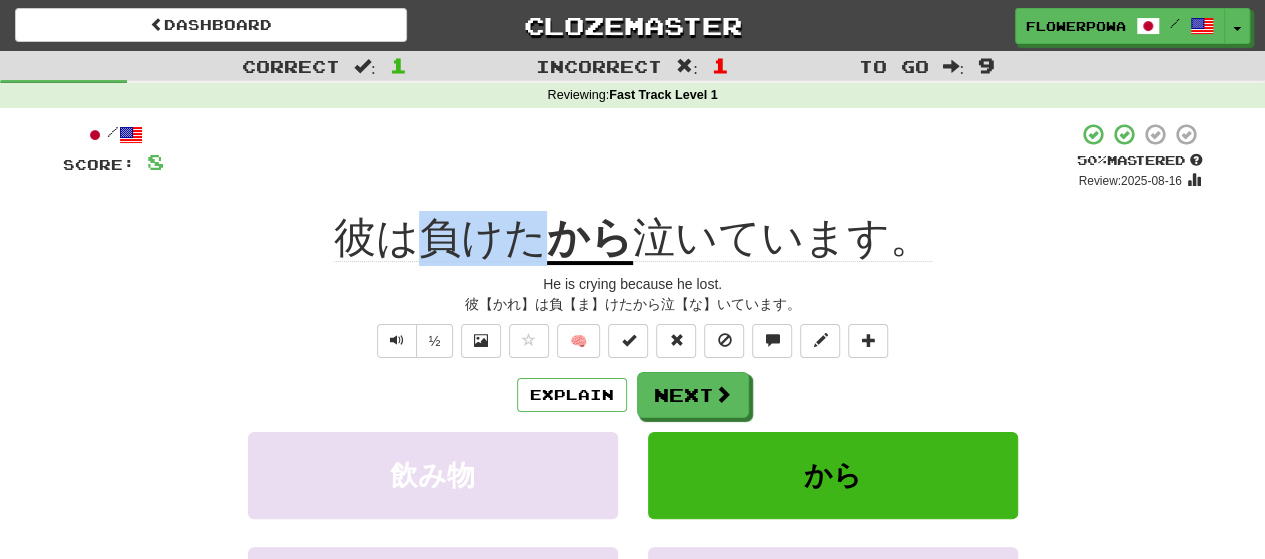 drag, startPoint x: 422, startPoint y: 244, endPoint x: 538, endPoint y: 253, distance: 116.34862 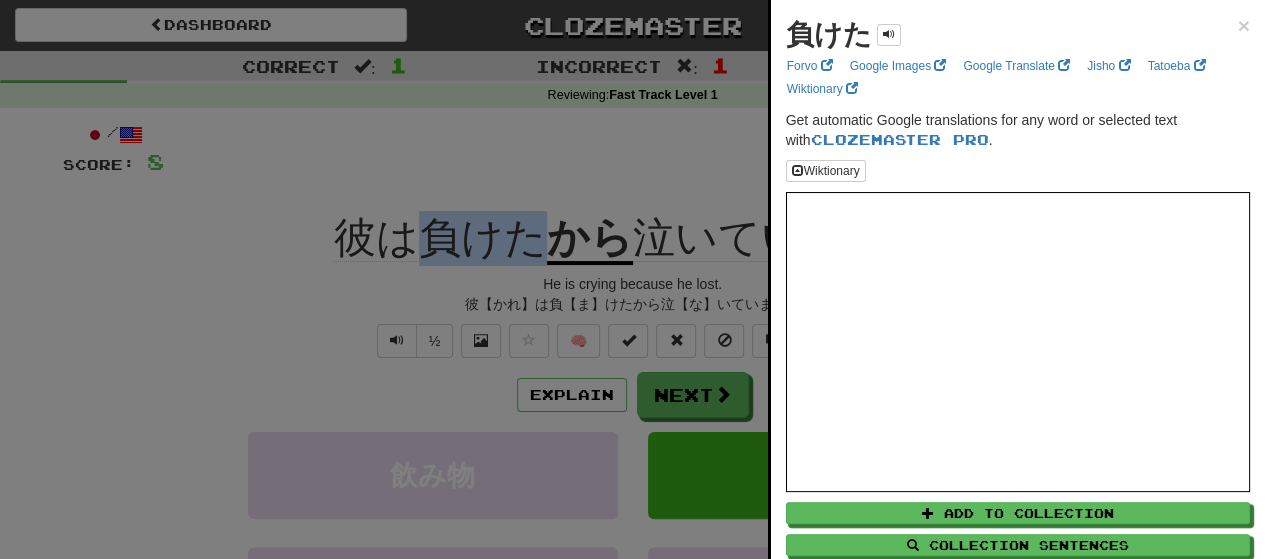 copy on "負けた" 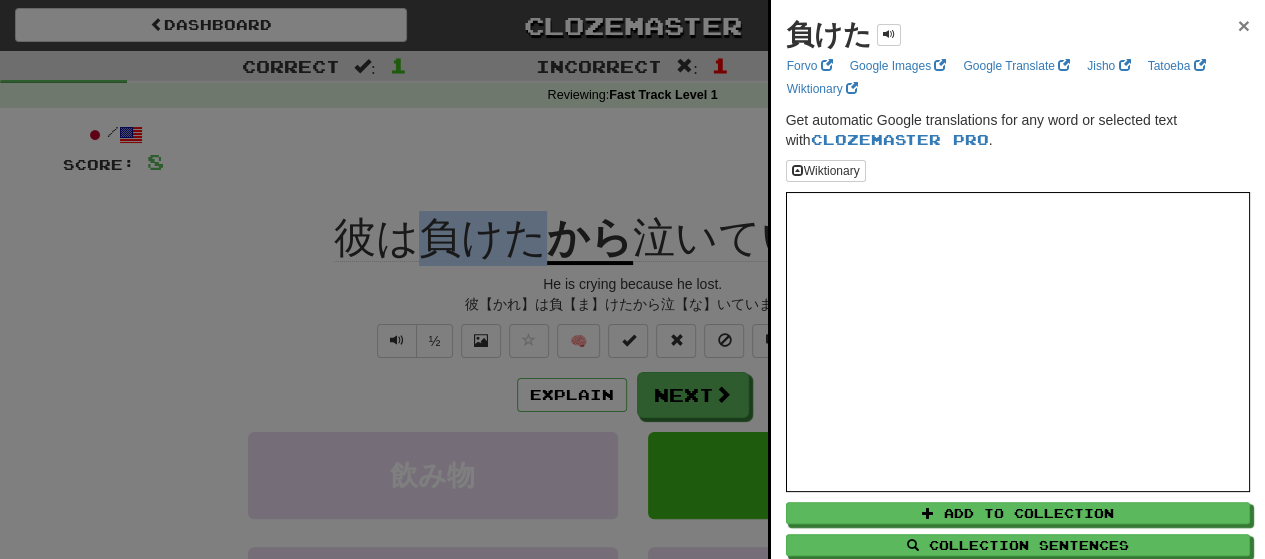 click on "×" at bounding box center (1244, 25) 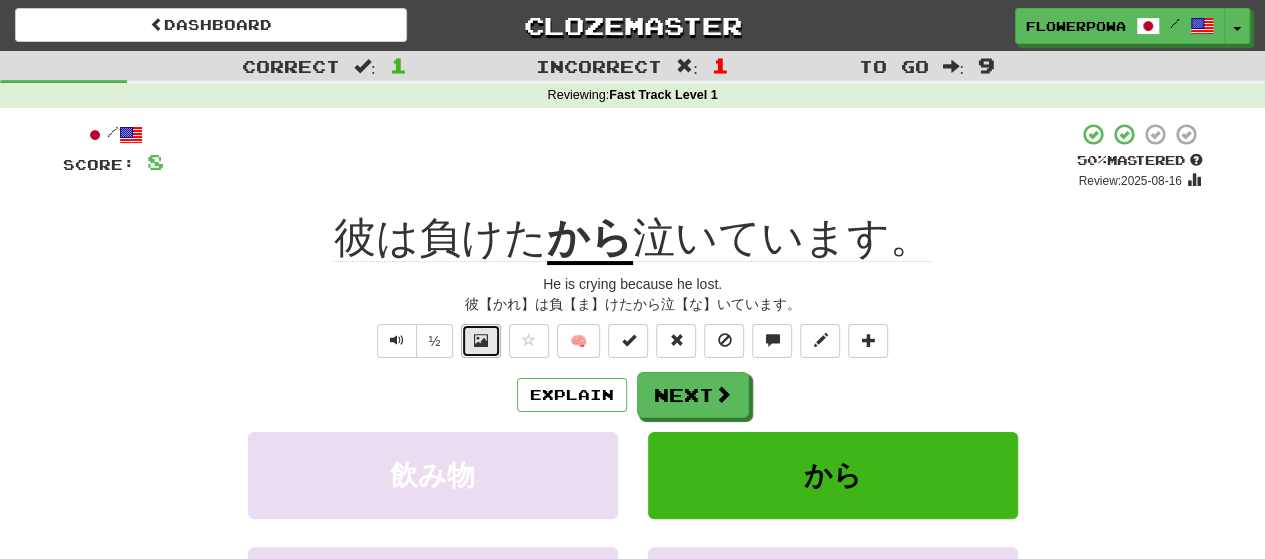 click at bounding box center [481, 341] 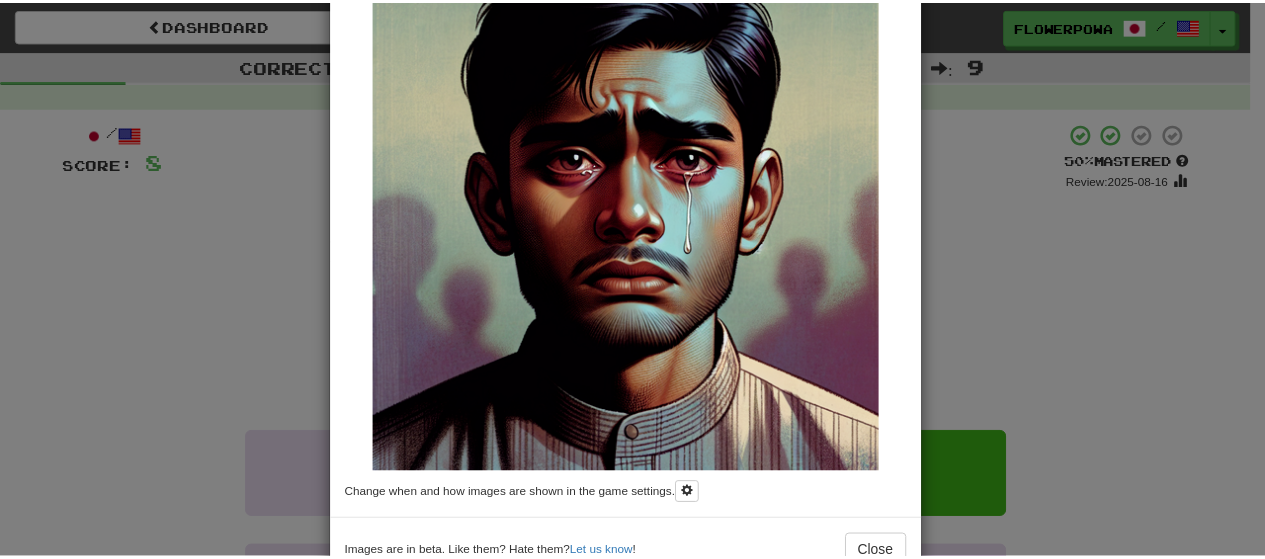 scroll, scrollTop: 226, scrollLeft: 0, axis: vertical 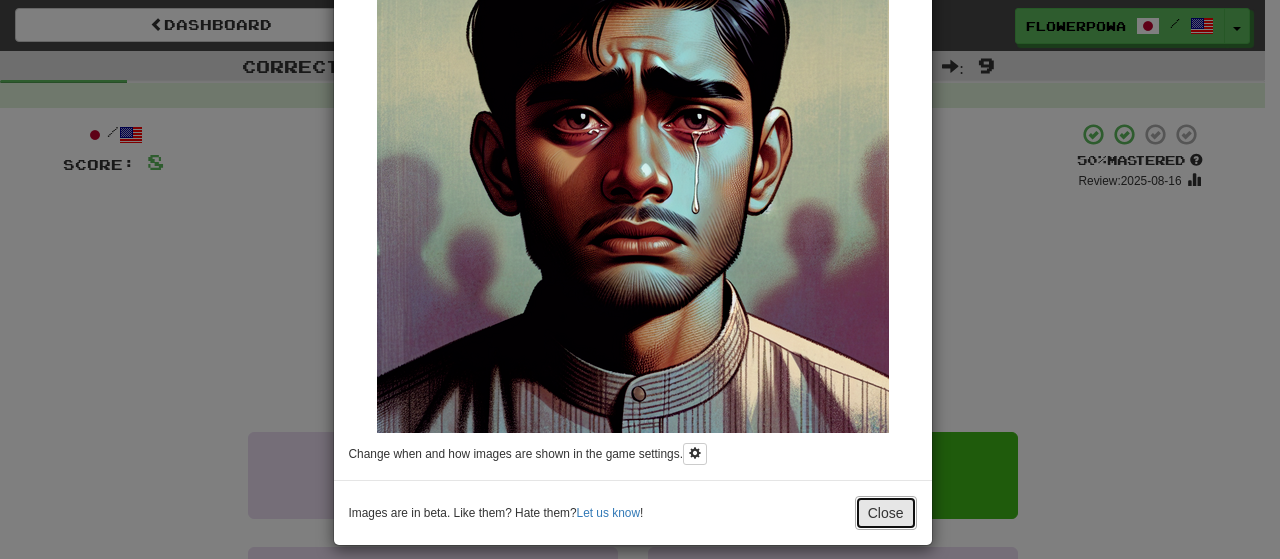 click on "Close" at bounding box center (886, 513) 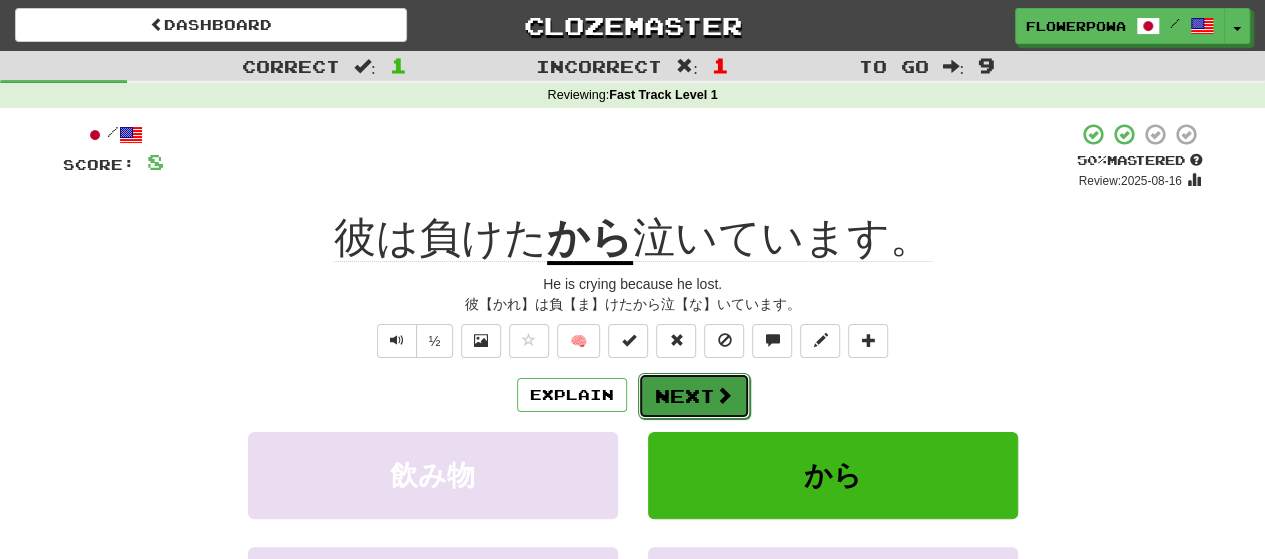 click on "Next" at bounding box center (694, 396) 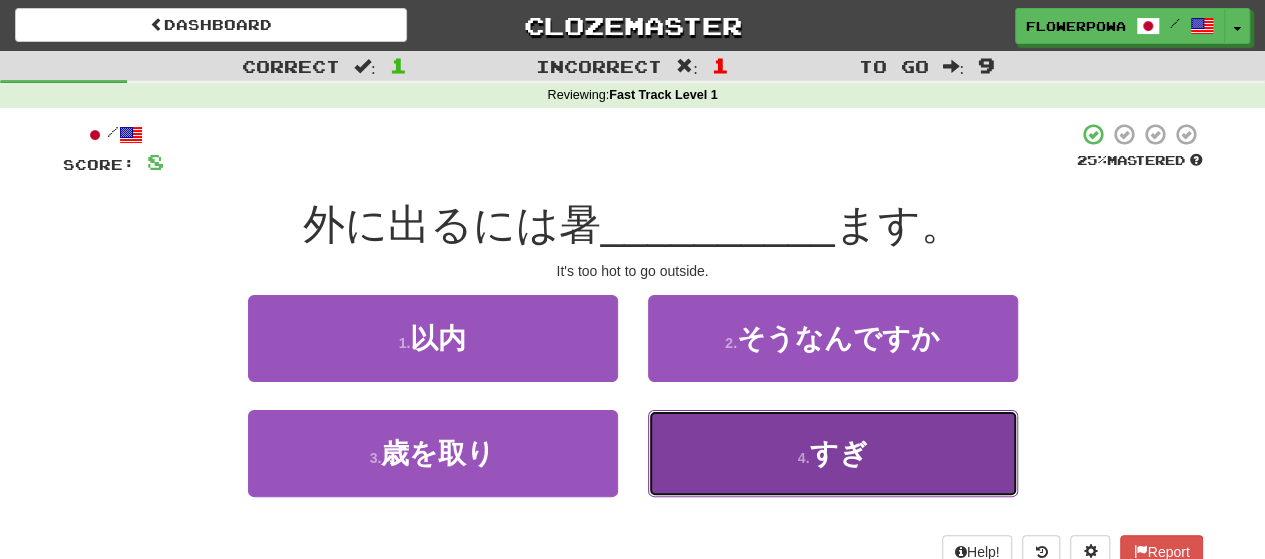 click on "すぎ" at bounding box center (838, 453) 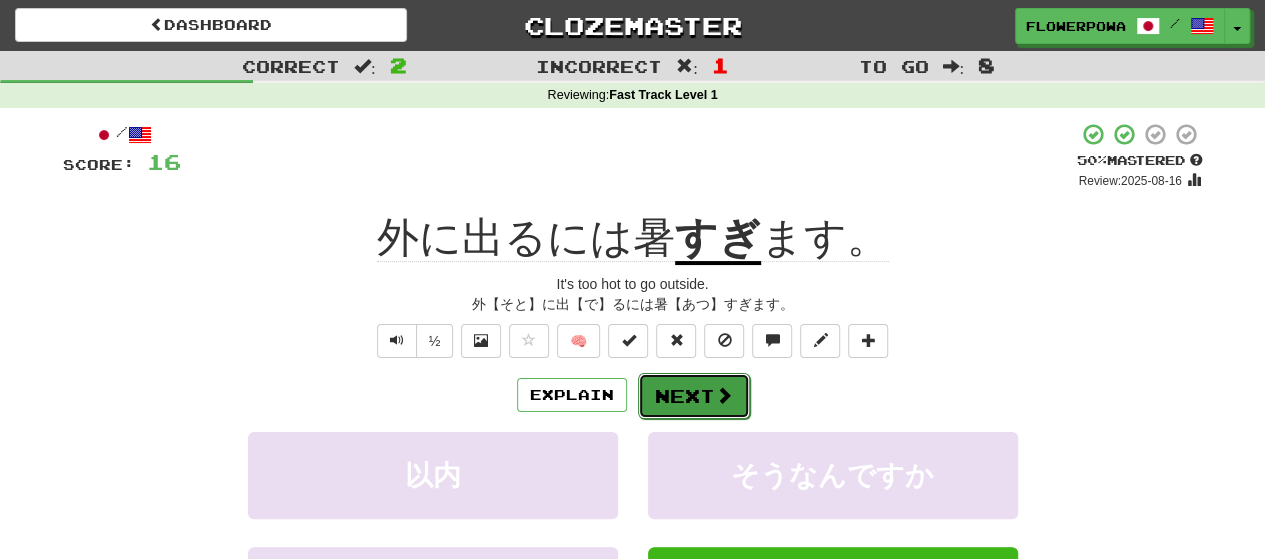 click on "Next" at bounding box center [694, 396] 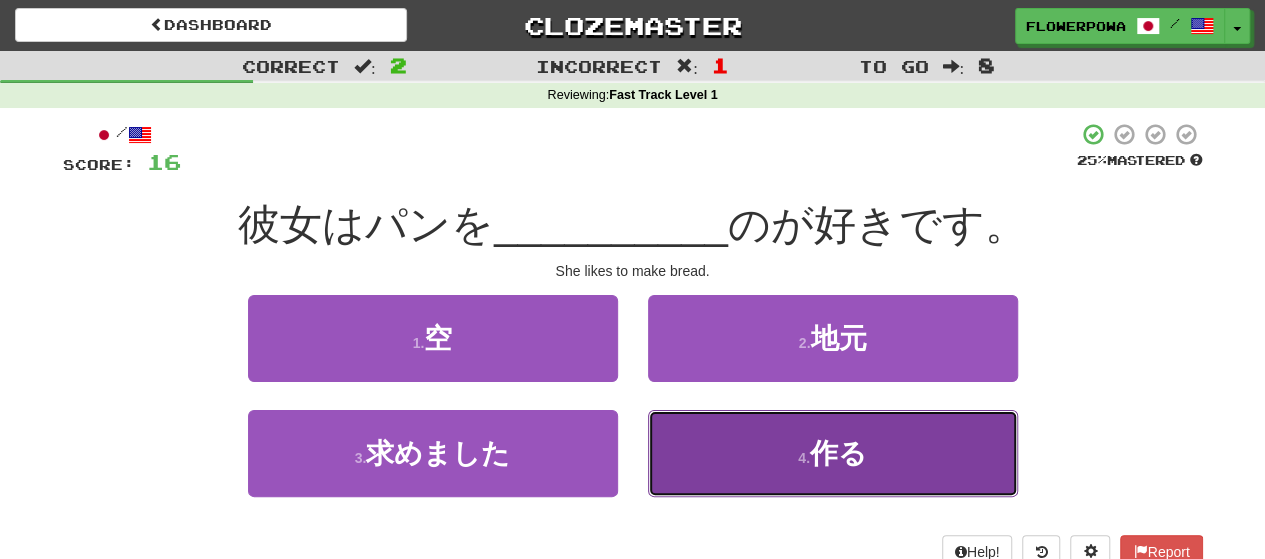 click on "4 .  作る" at bounding box center (833, 453) 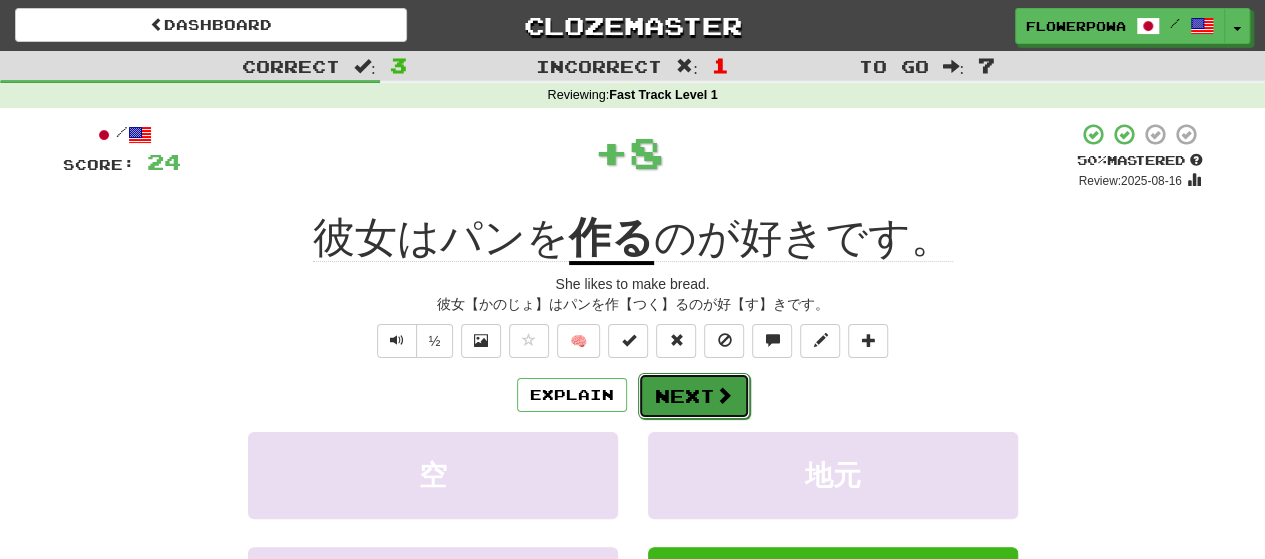 click on "Next" at bounding box center (694, 396) 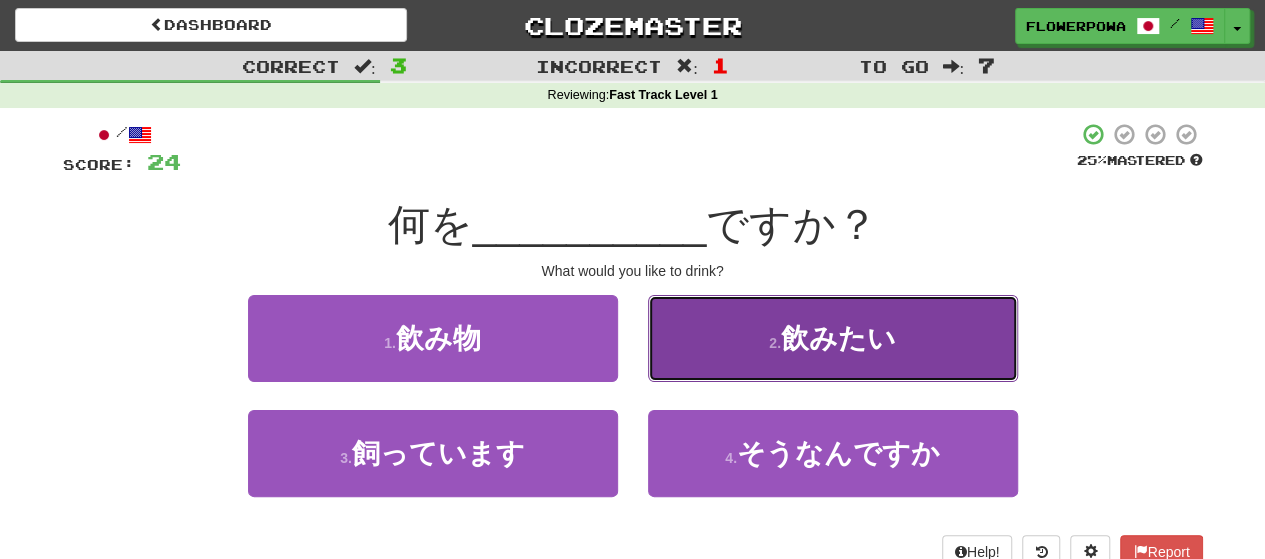 click on "2 .  飲みたい" at bounding box center [833, 338] 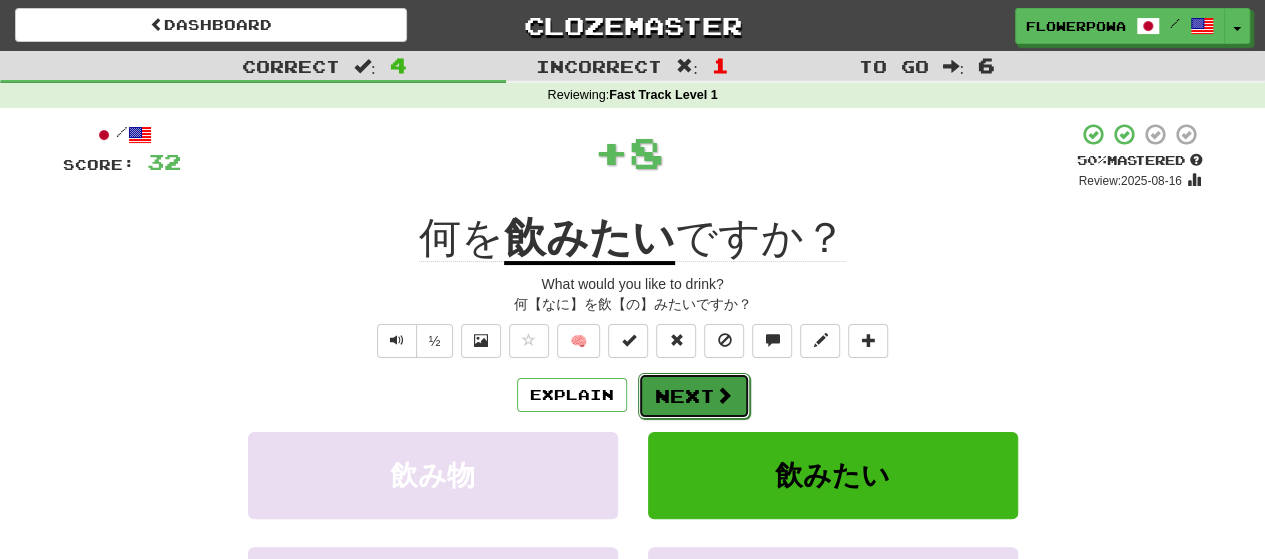 click on "Next" at bounding box center (694, 396) 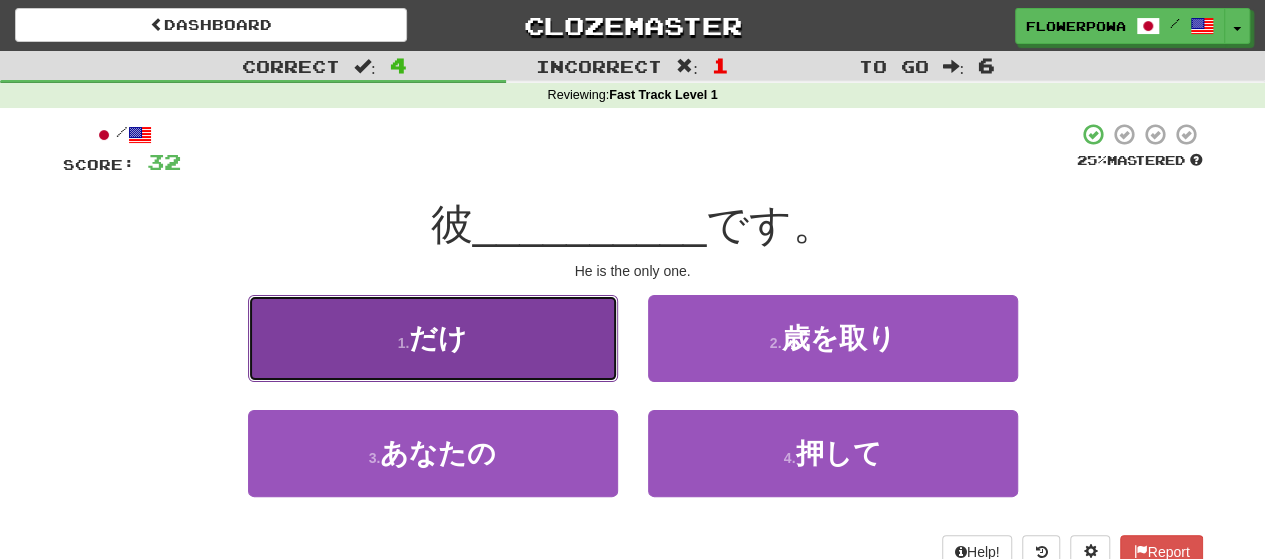 click on "1 .  だけ" at bounding box center [433, 338] 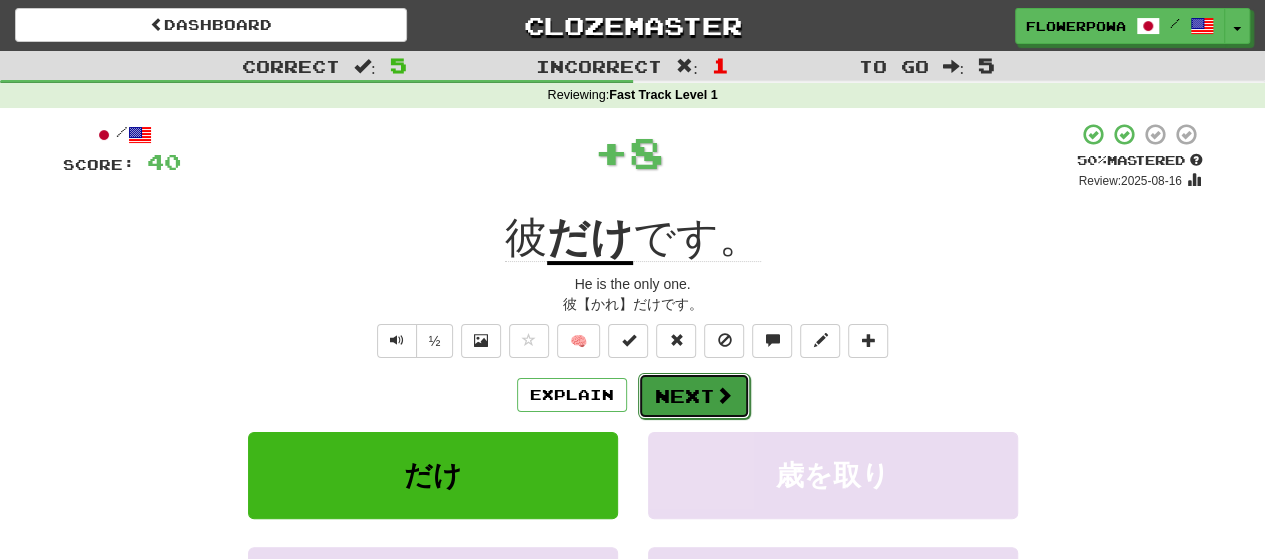 click on "Next" at bounding box center [694, 396] 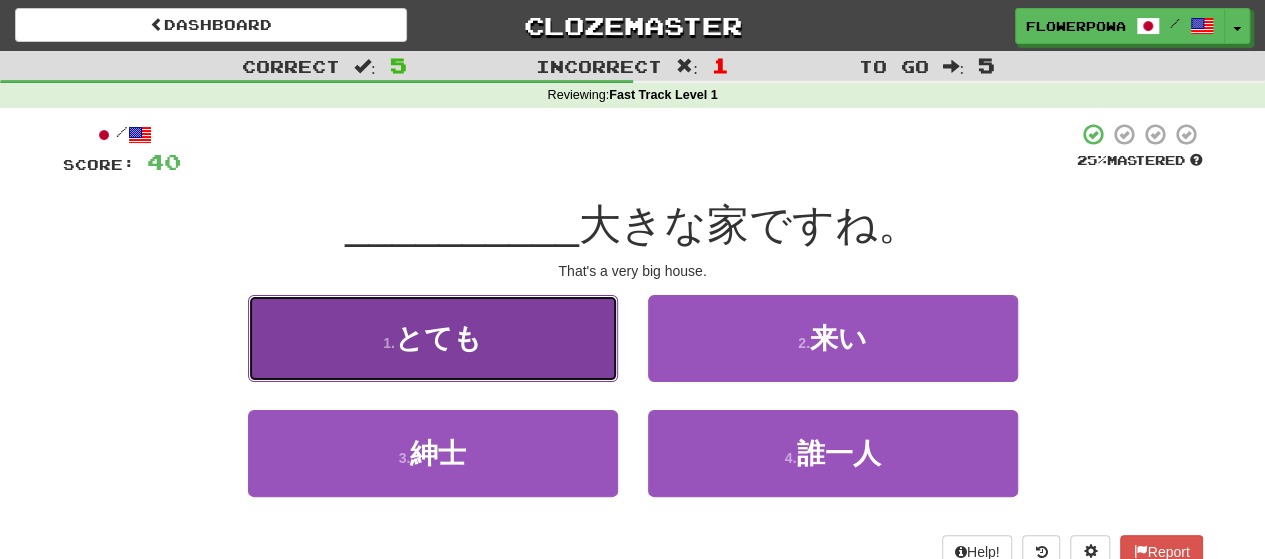 click on "1 .  とても" at bounding box center [433, 338] 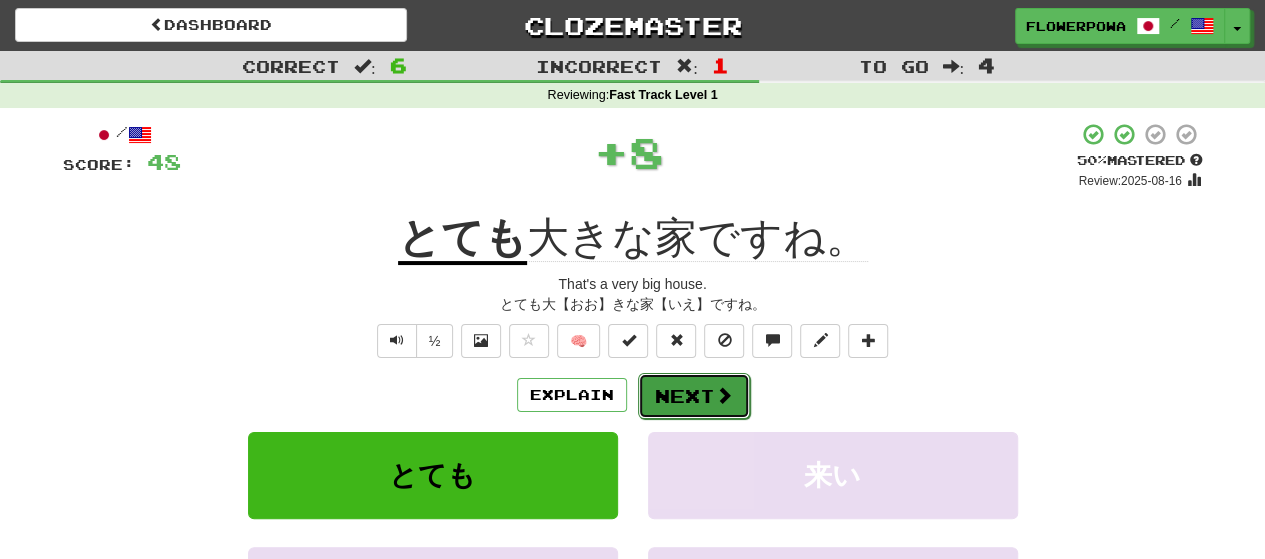 click on "Next" at bounding box center (694, 396) 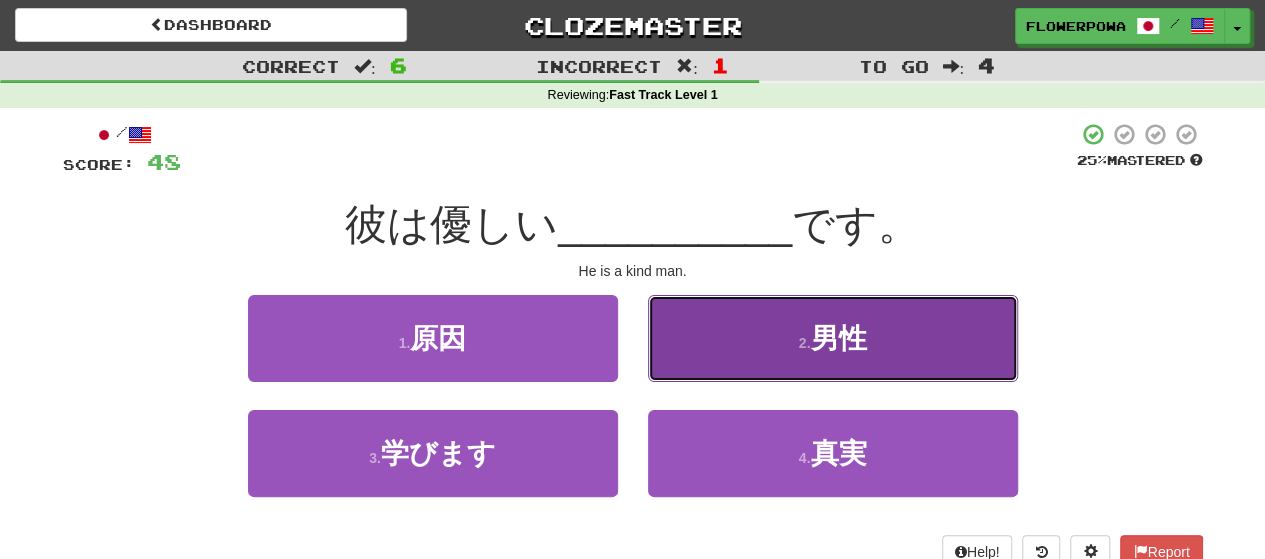 click on "2 .  男性" at bounding box center [833, 338] 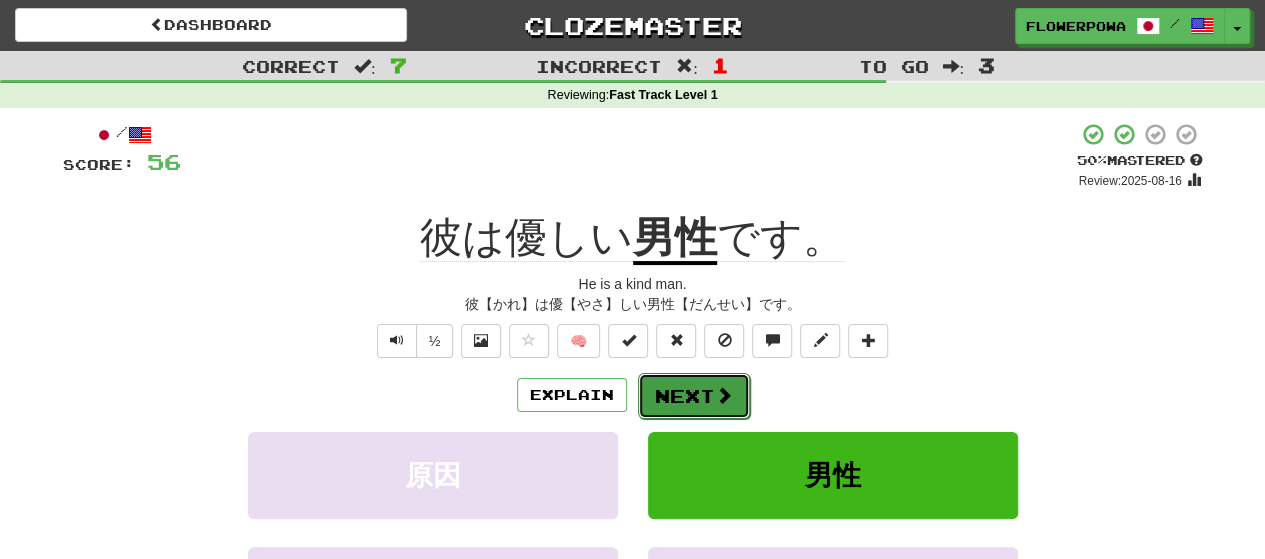click on "Next" at bounding box center [694, 396] 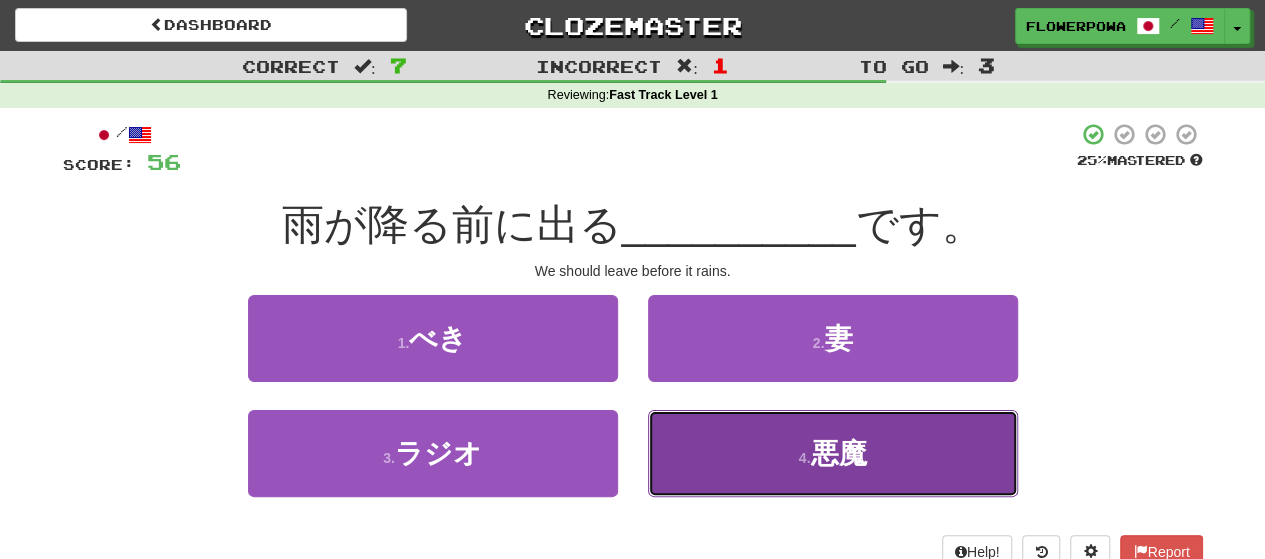 click on "4 .  悪魔" at bounding box center [833, 453] 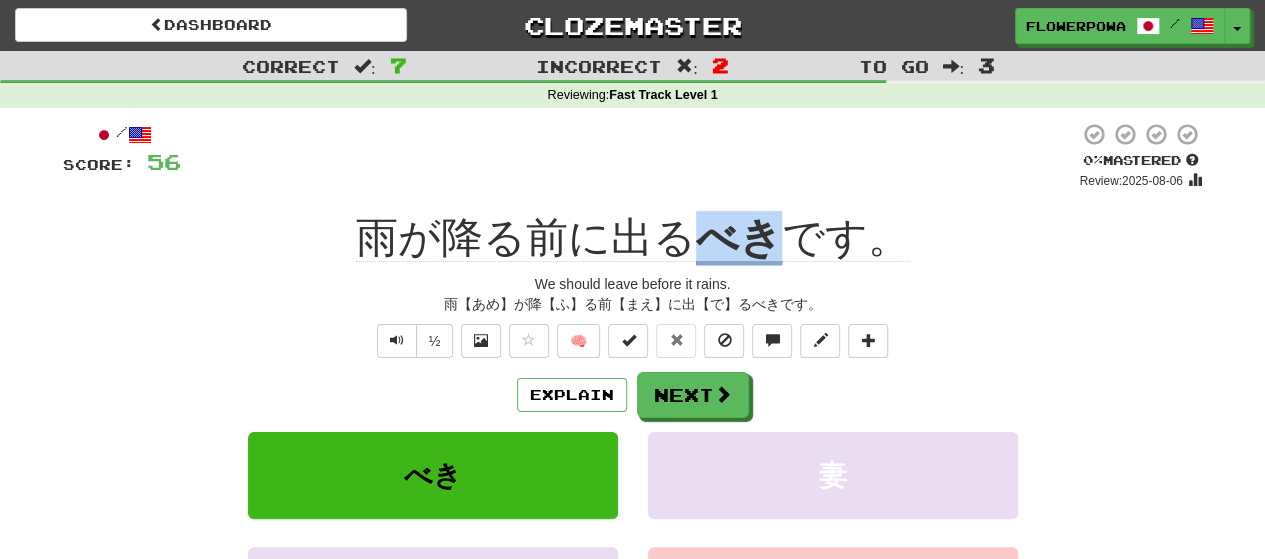 drag, startPoint x: 700, startPoint y: 238, endPoint x: 772, endPoint y: 241, distance: 72.06247 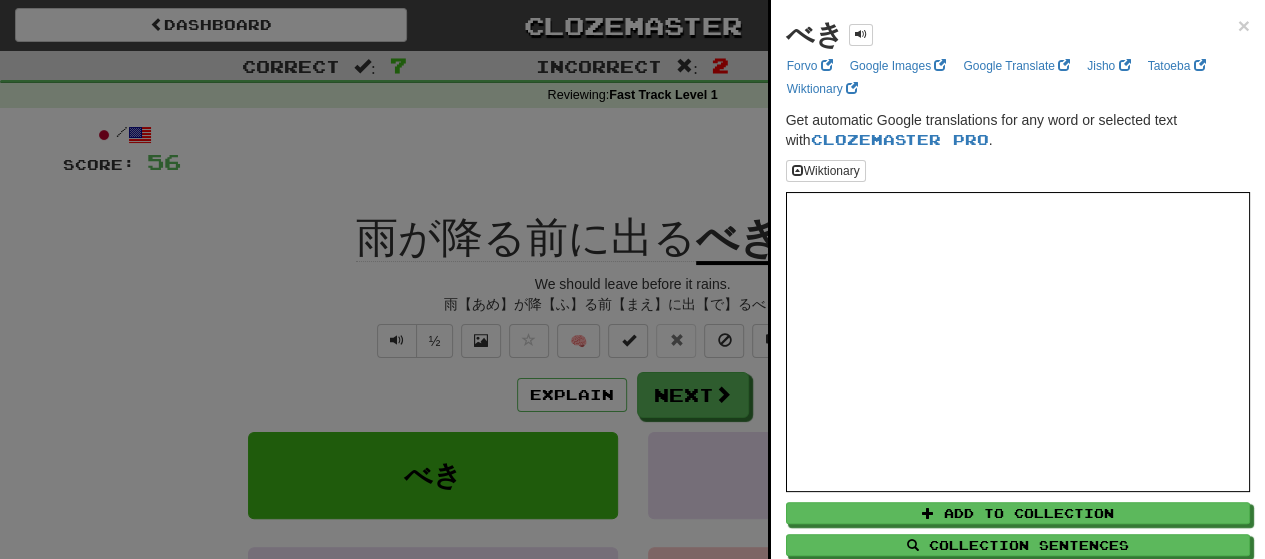 click at bounding box center [632, 279] 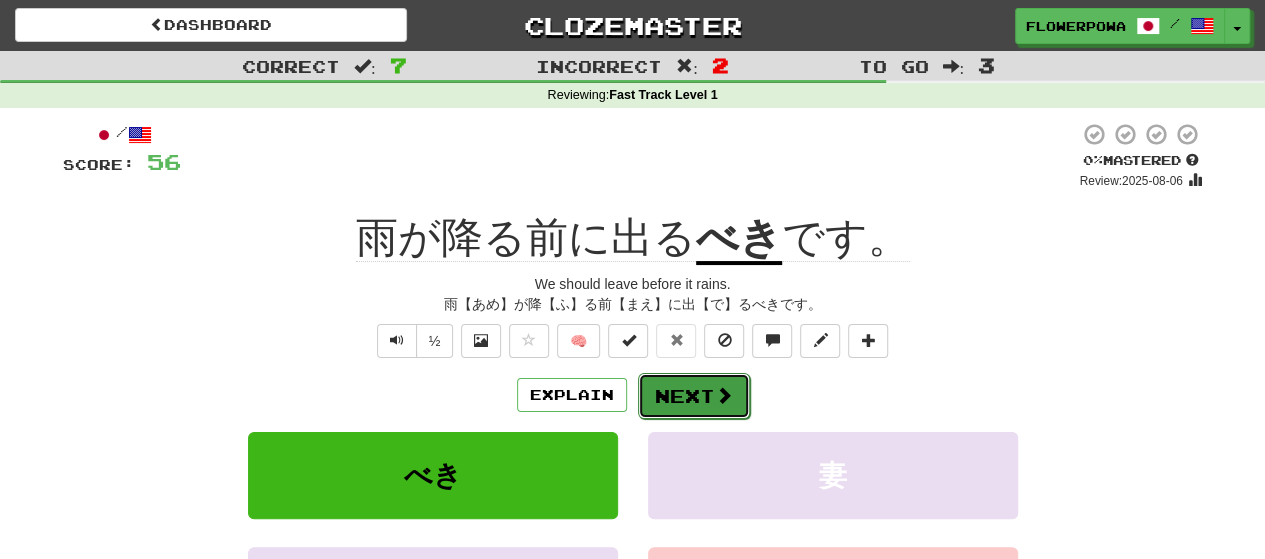 click at bounding box center [724, 395] 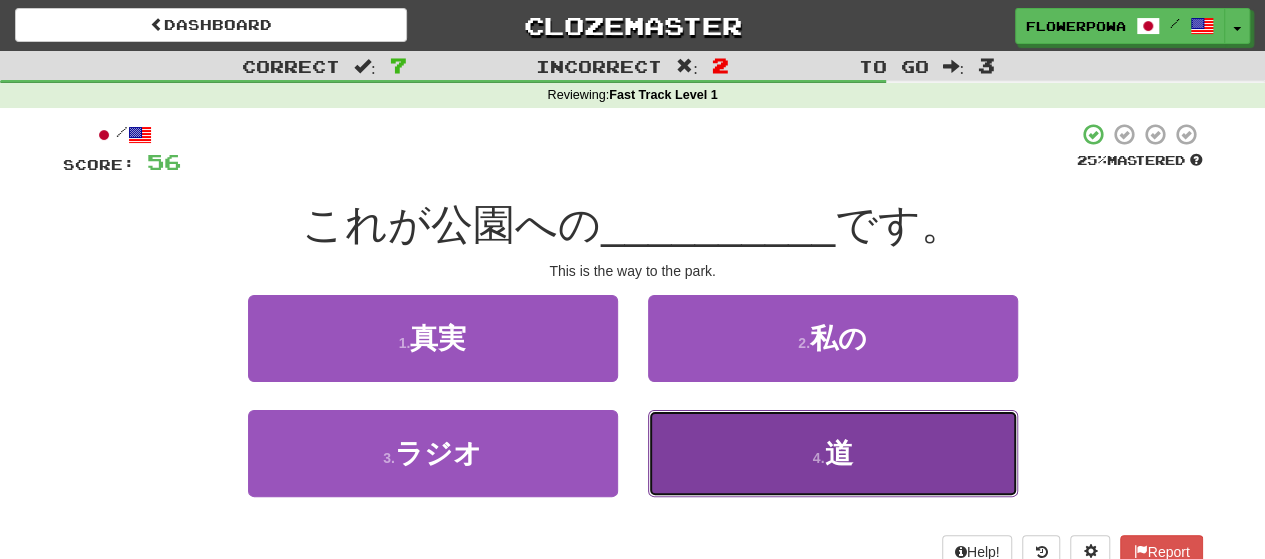 click on "4 .  道" at bounding box center [833, 453] 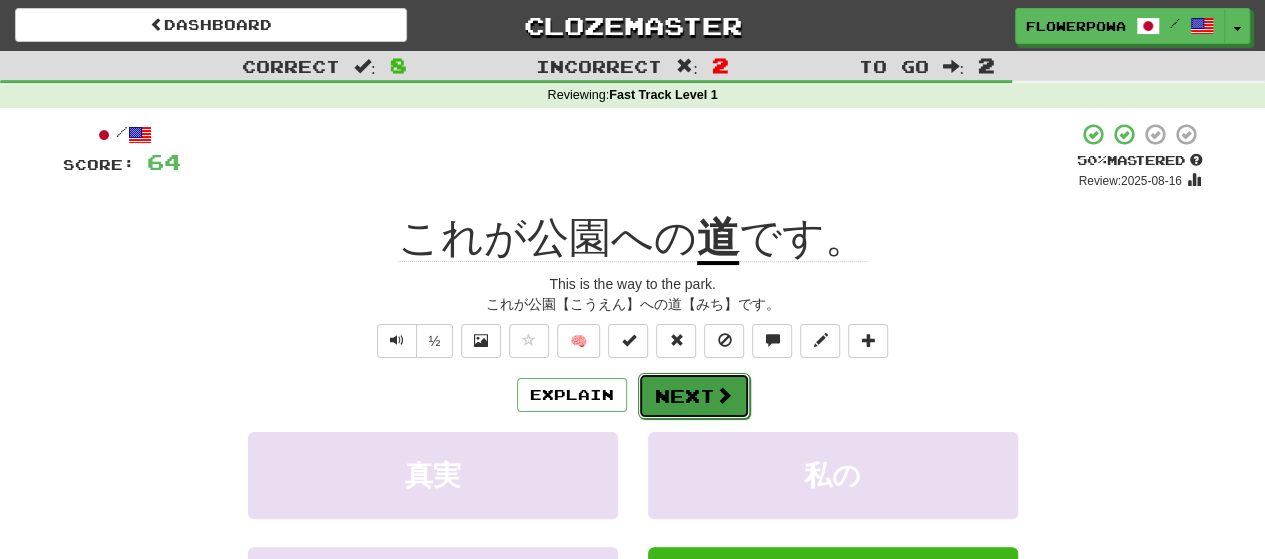 click on "Next" at bounding box center (694, 396) 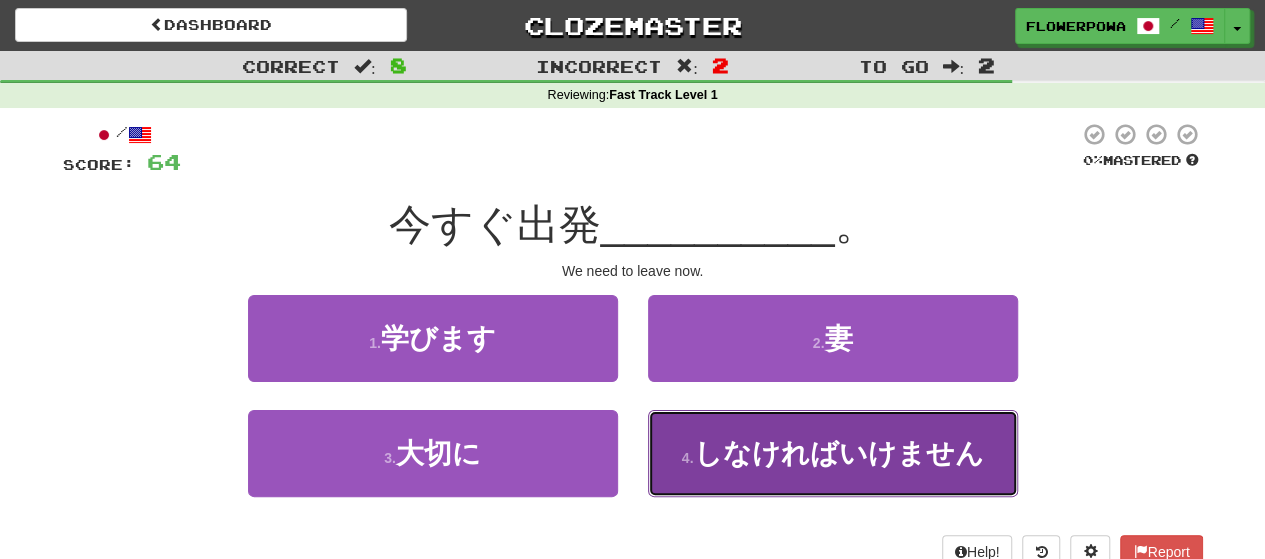click on "しなければいけません" at bounding box center (838, 453) 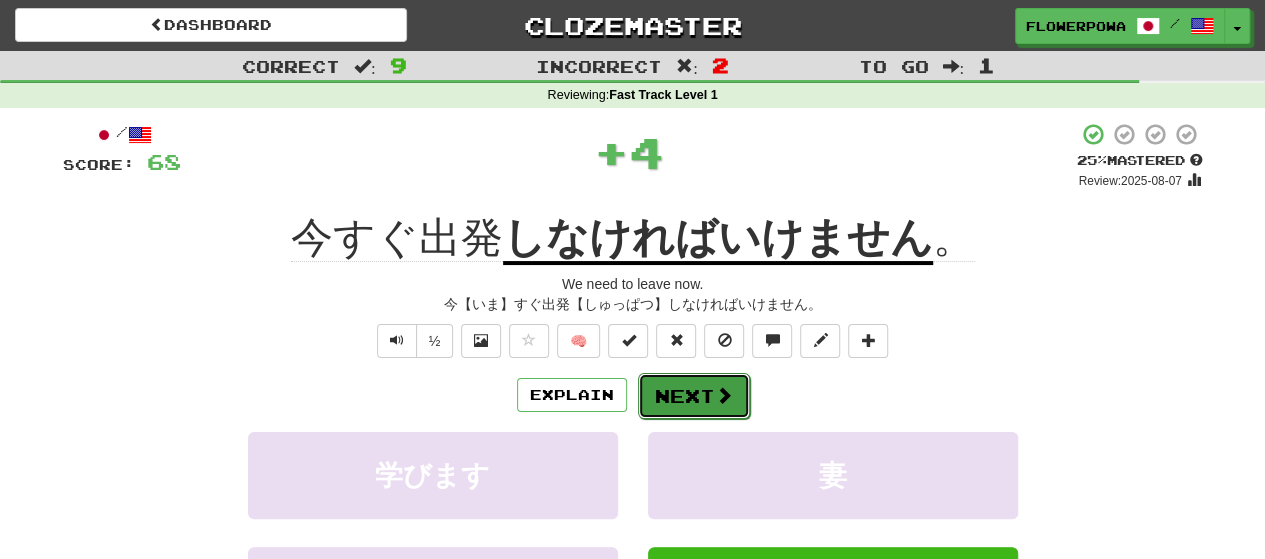 click on "Next" at bounding box center [694, 396] 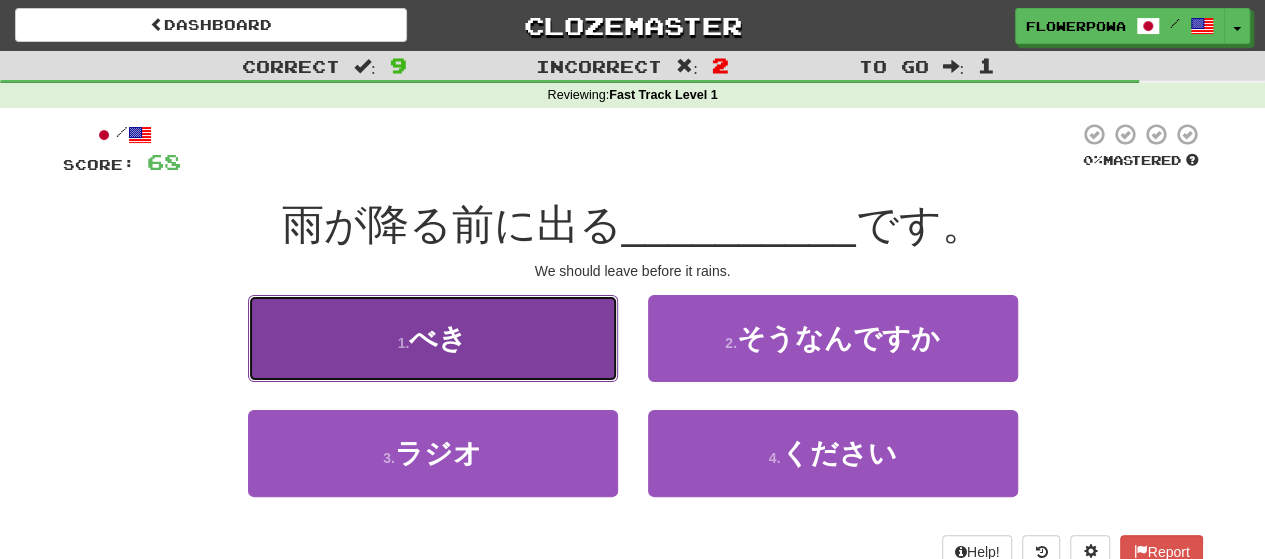 click on "1 .  べき" at bounding box center (433, 338) 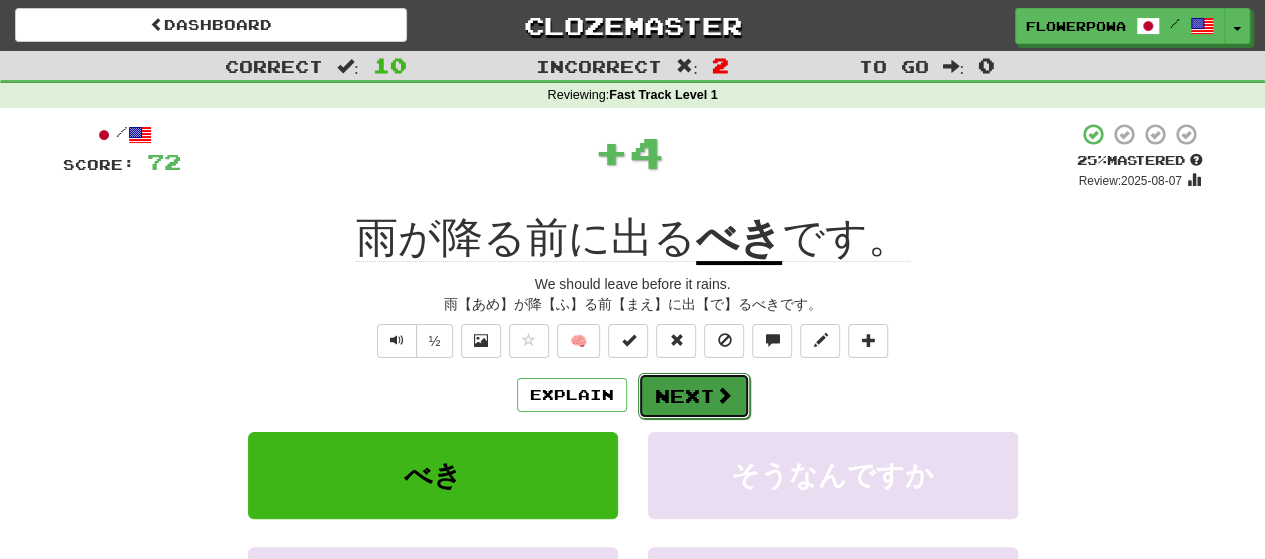 click on "Next" at bounding box center (694, 396) 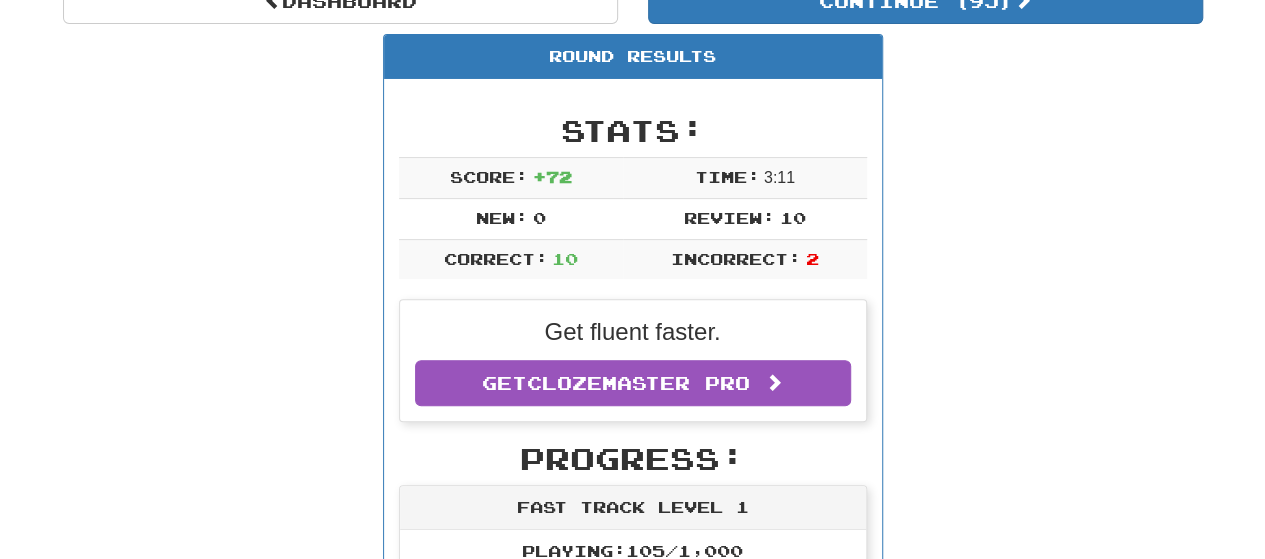 scroll, scrollTop: 0, scrollLeft: 0, axis: both 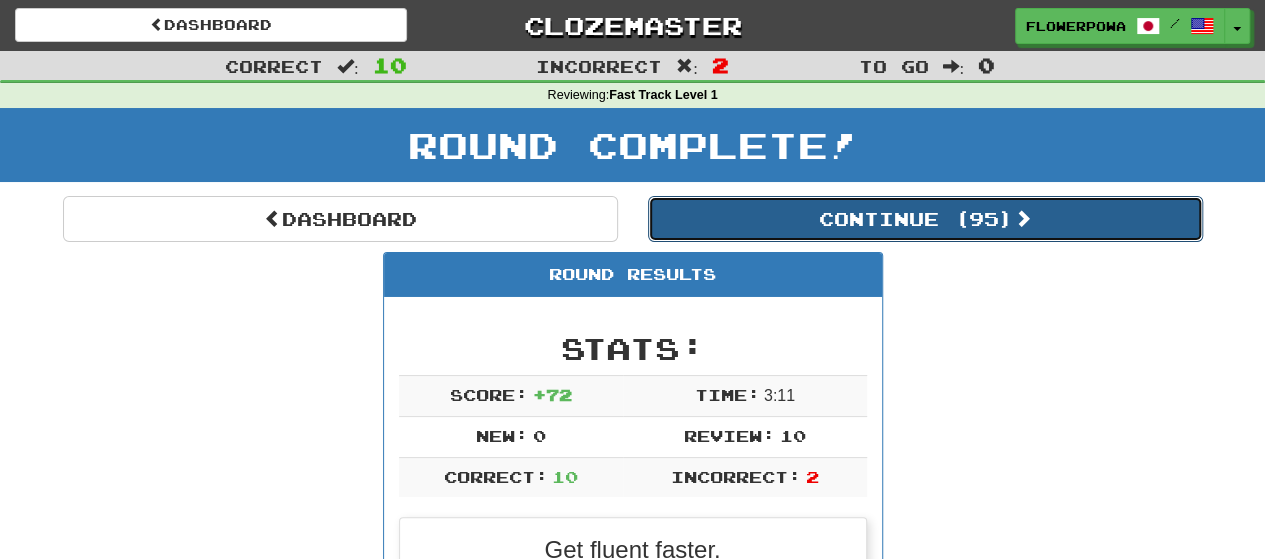 click on "Continue ( 95 )" at bounding box center [925, 219] 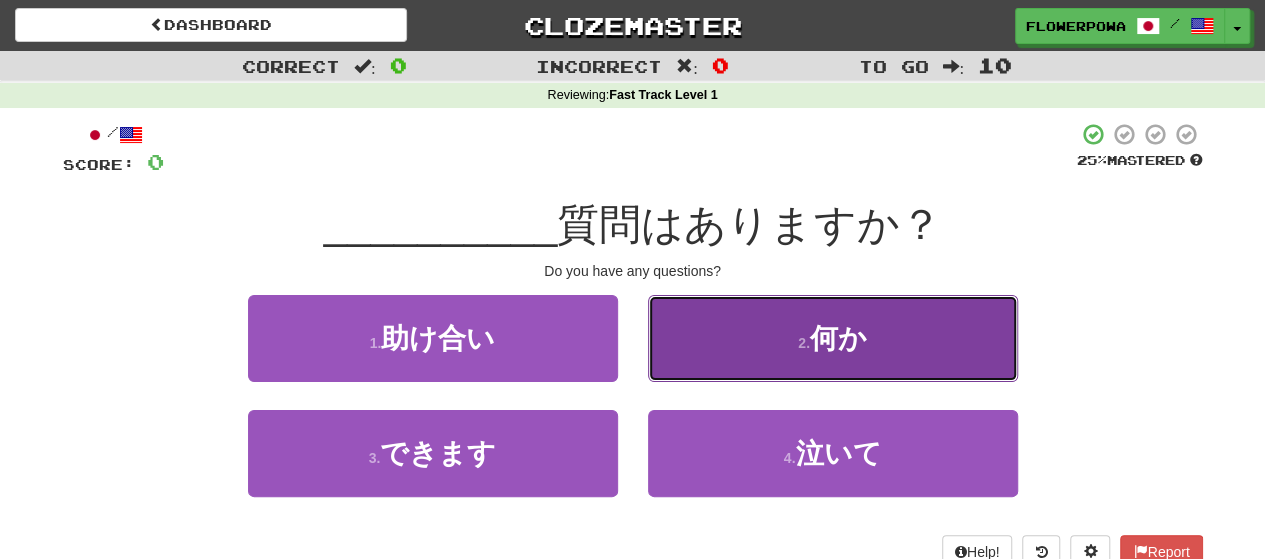 click on "2 .  何か" at bounding box center (833, 338) 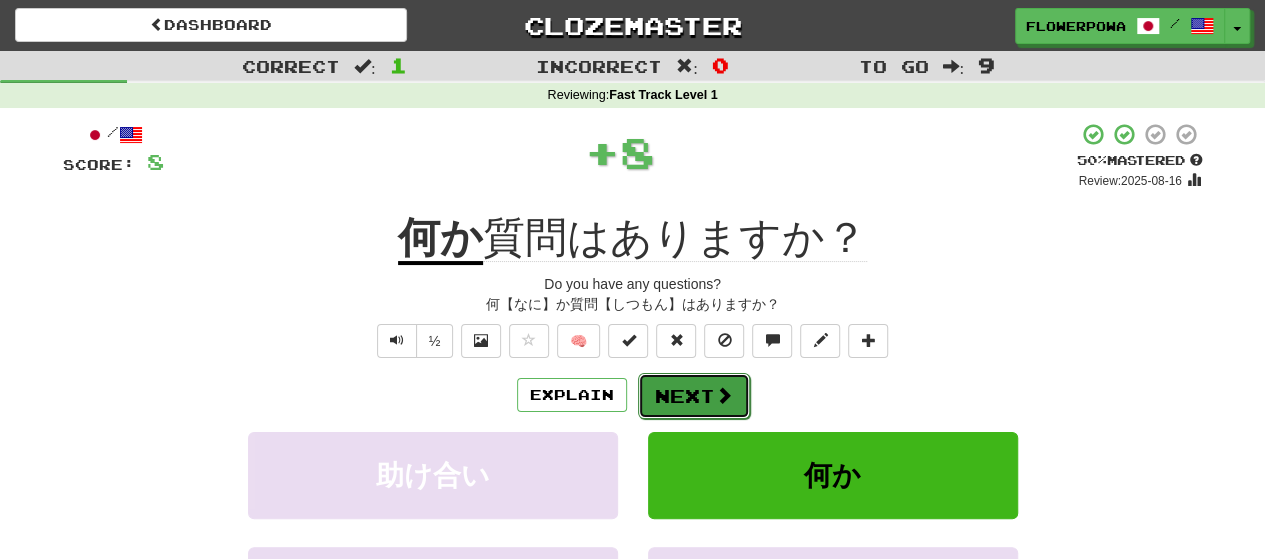 click on "Next" at bounding box center (694, 396) 